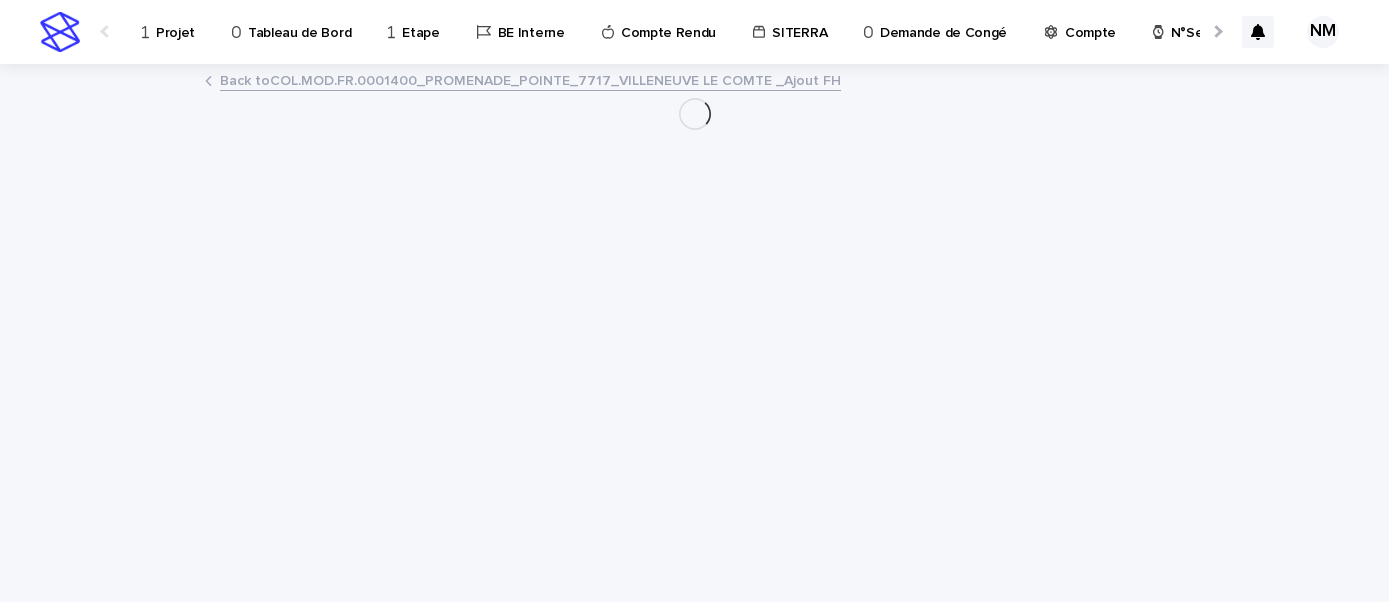 scroll, scrollTop: 0, scrollLeft: 0, axis: both 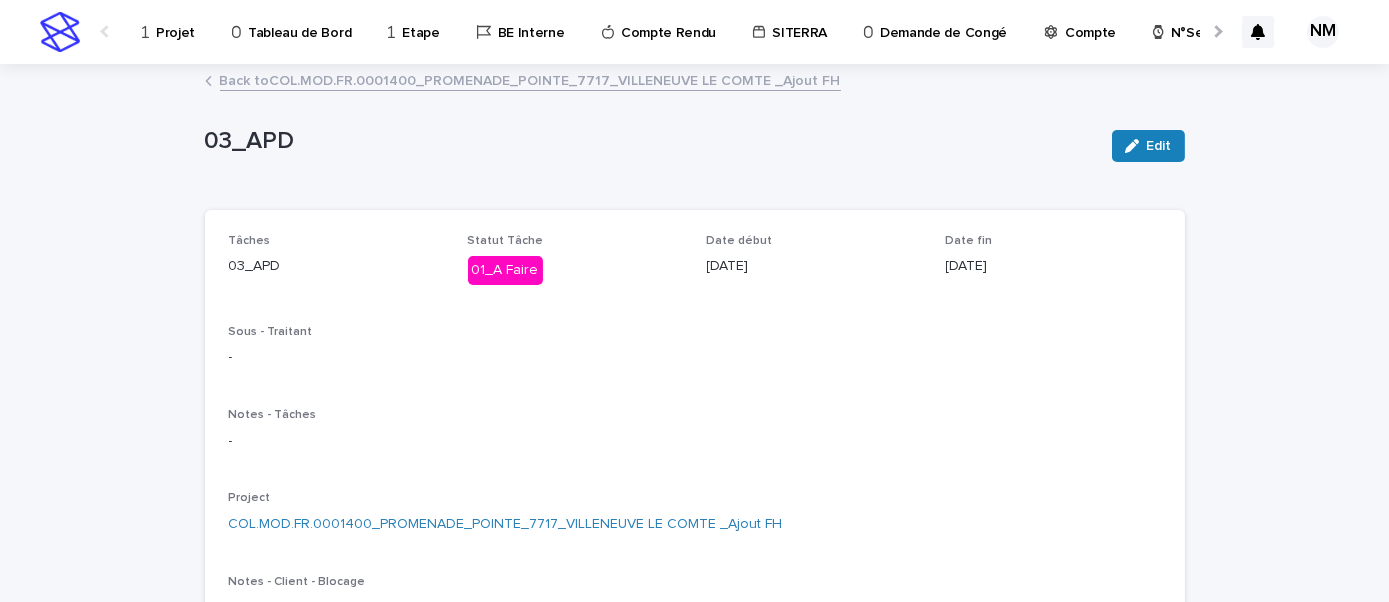 click on "Projet" at bounding box center (175, 21) 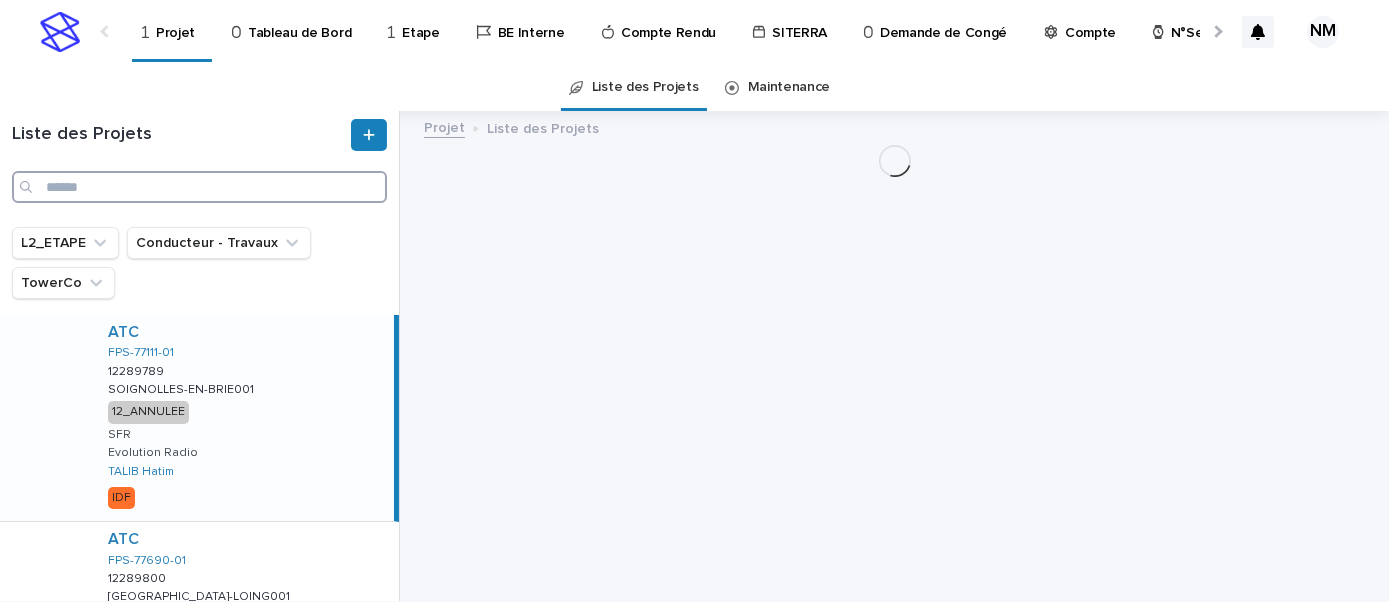 click at bounding box center (199, 187) 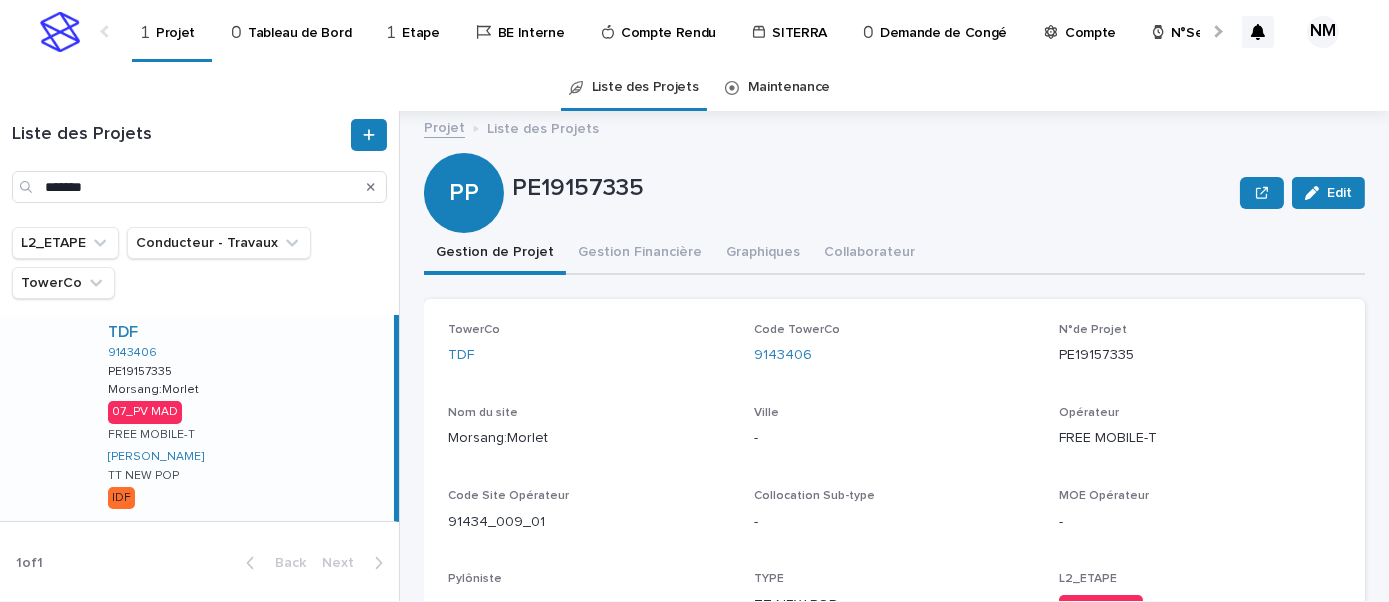 click on "TDF   9143406   PE19157335 PE19157335   Morsang:Morlet Morsang:Morlet   07_PV MAD FREE MOBILE-T FERIANI Mahmoud   TT NEW POP IDF" at bounding box center (243, 418) 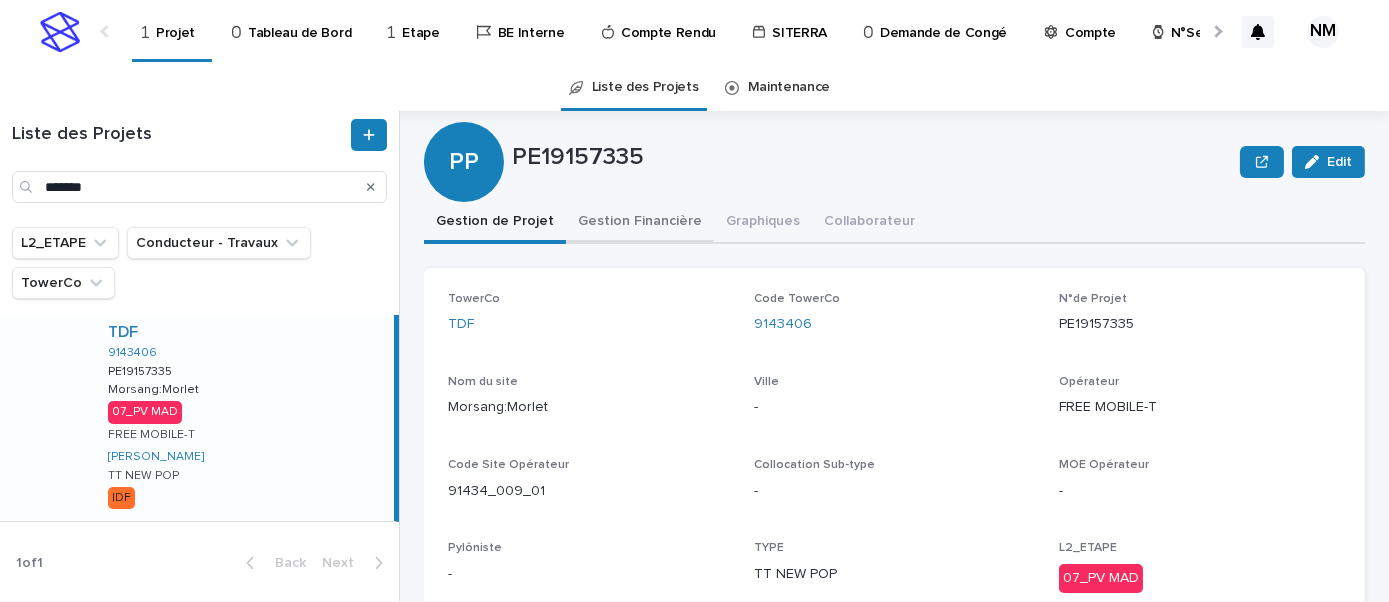 scroll, scrollTop: 0, scrollLeft: 0, axis: both 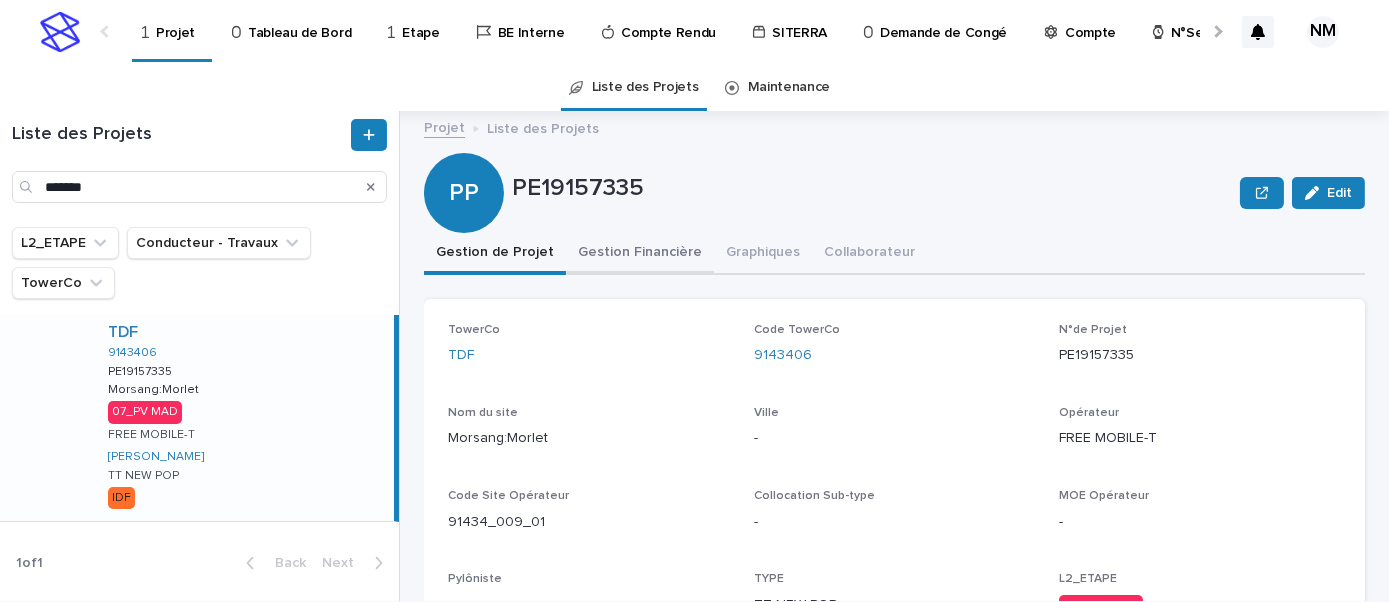 click on "Gestion Financière" at bounding box center [640, 254] 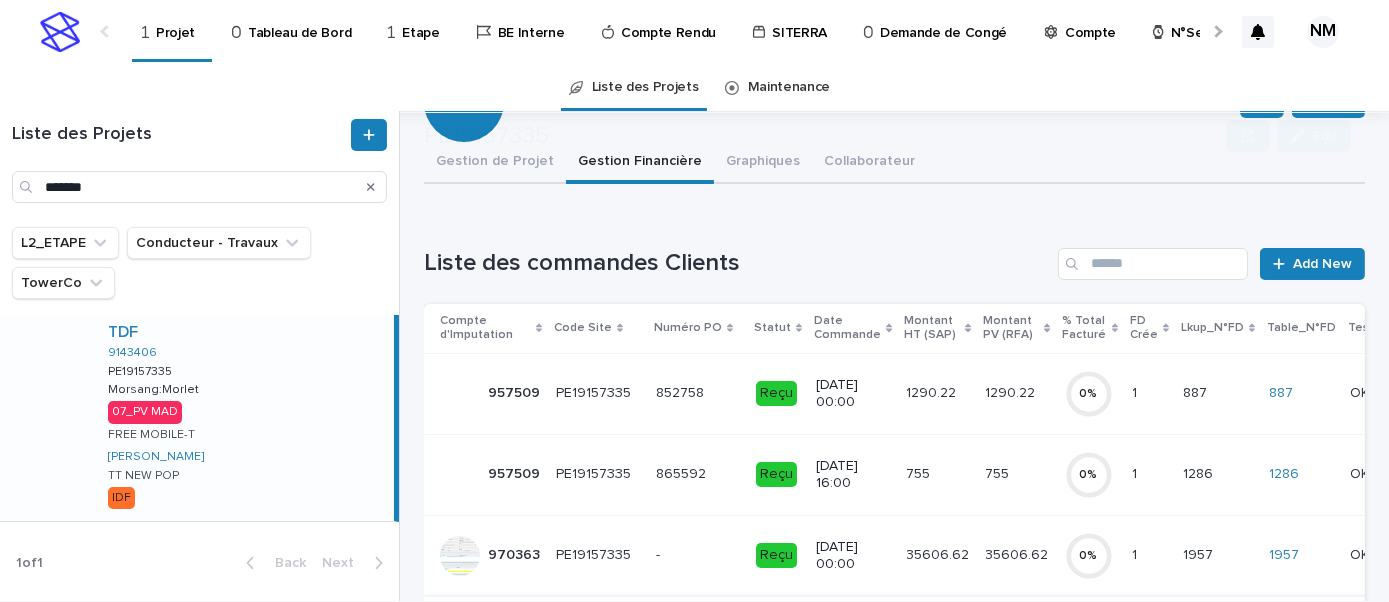 scroll, scrollTop: 181, scrollLeft: 0, axis: vertical 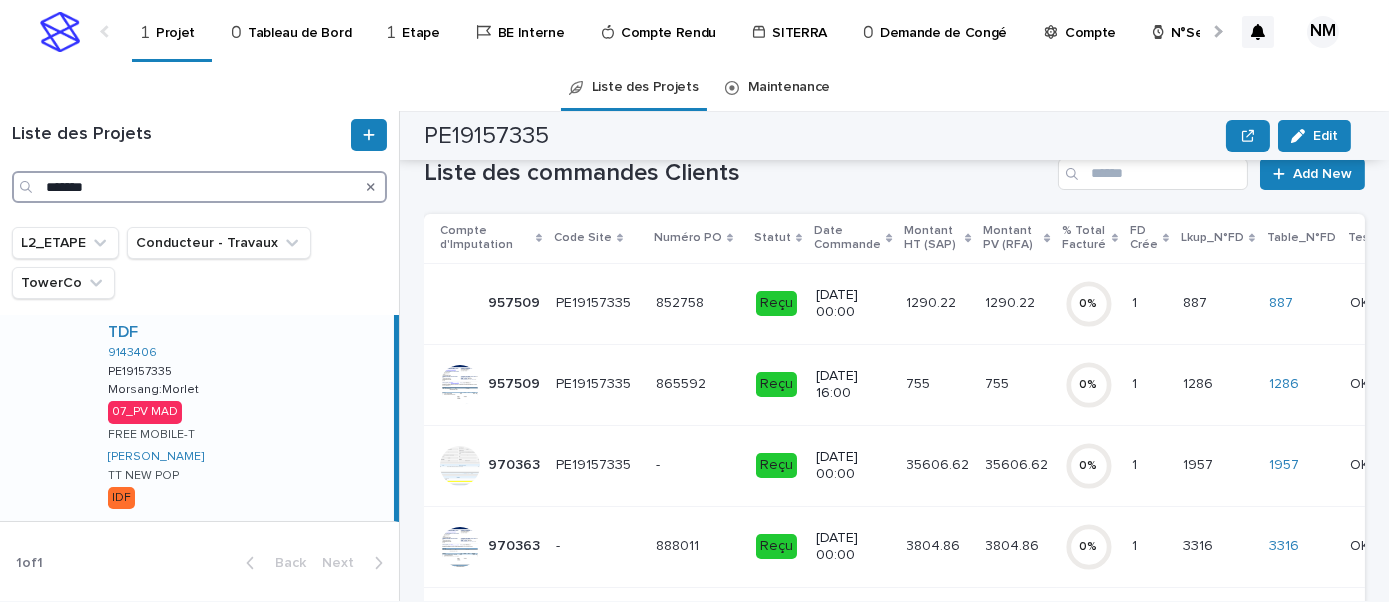 drag, startPoint x: 141, startPoint y: 176, endPoint x: -30, endPoint y: 172, distance: 171.04678 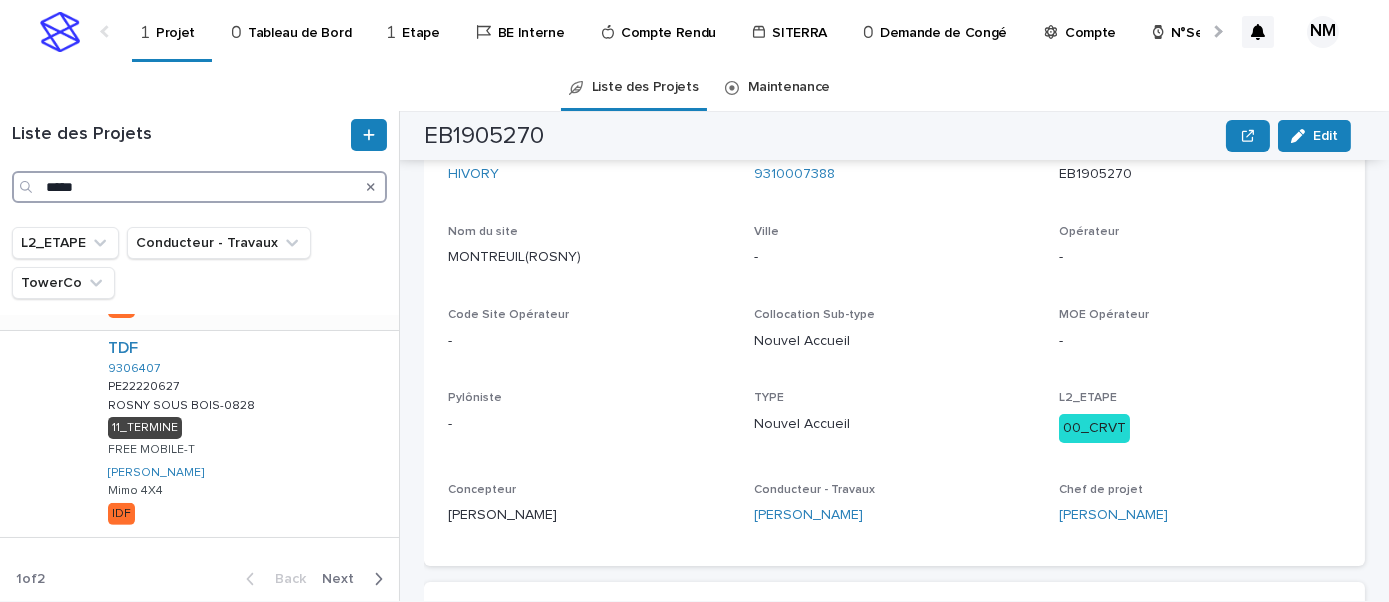 scroll, scrollTop: 1370, scrollLeft: 0, axis: vertical 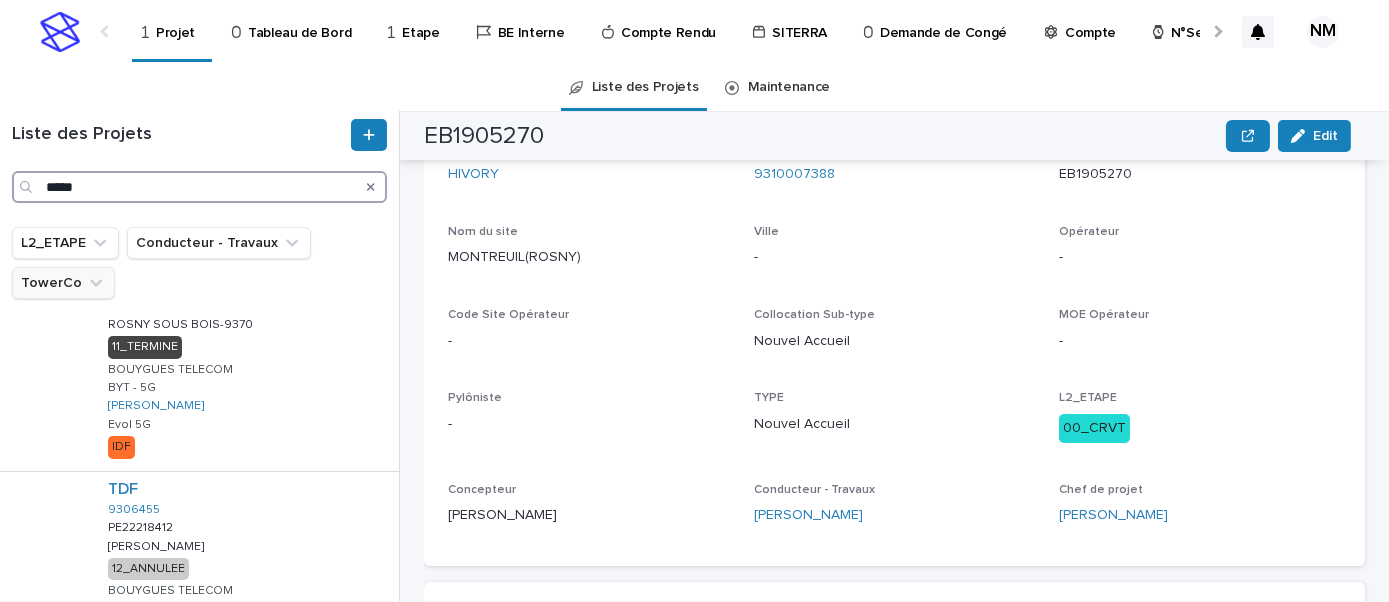type on "*****" 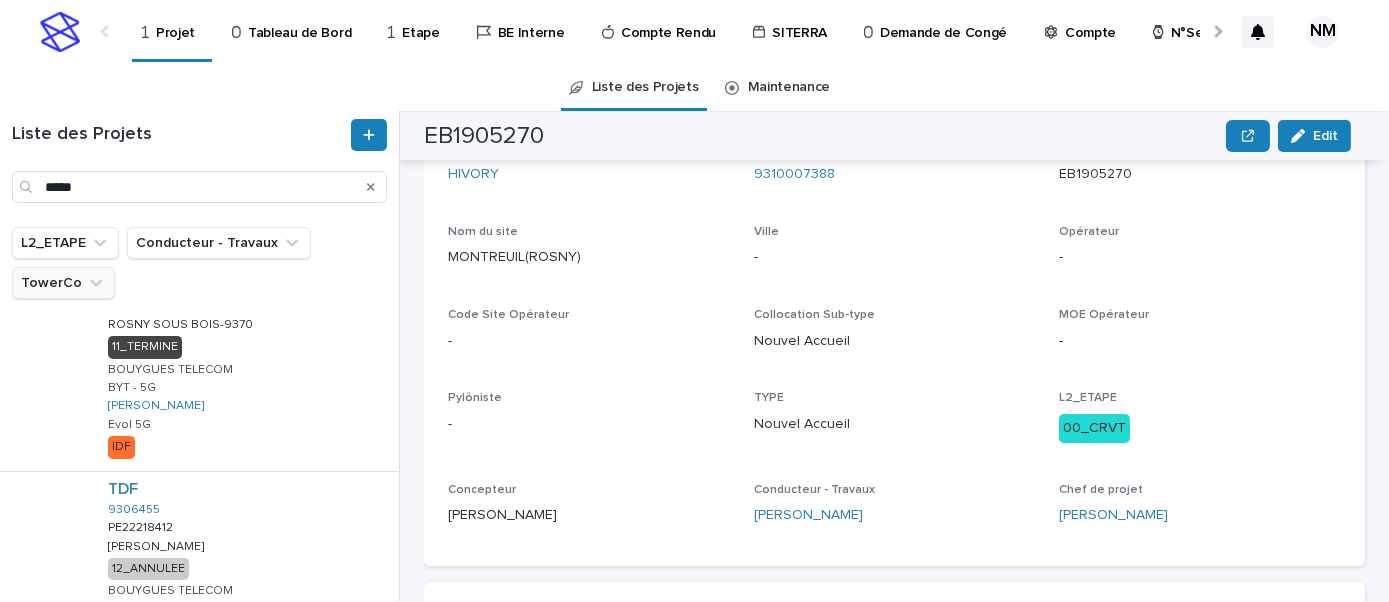click on "TowerCo" at bounding box center [63, 283] 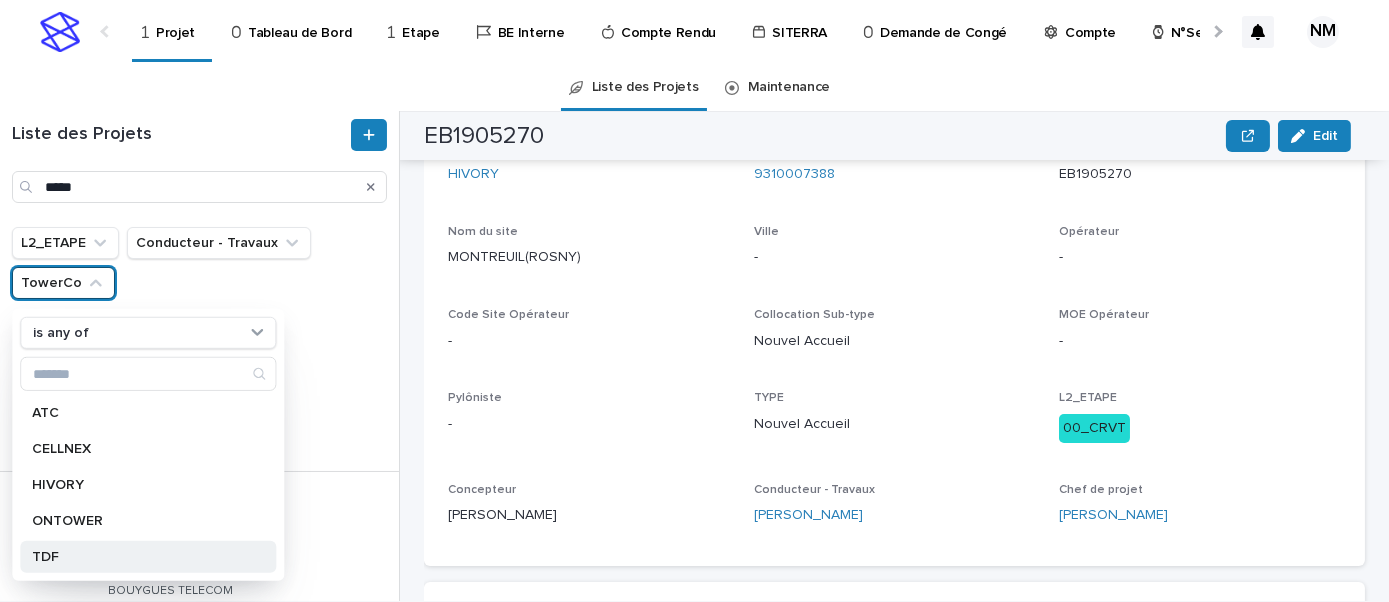 click on "TDF" at bounding box center [138, 557] 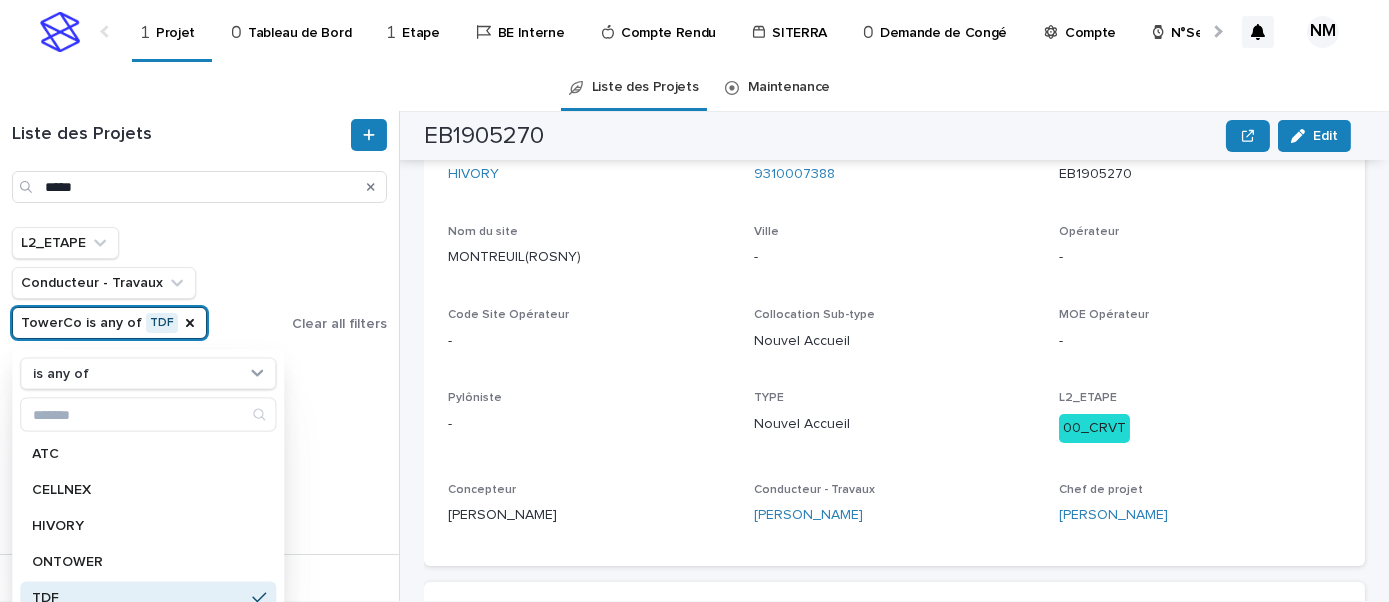 scroll, scrollTop: 984, scrollLeft: 0, axis: vertical 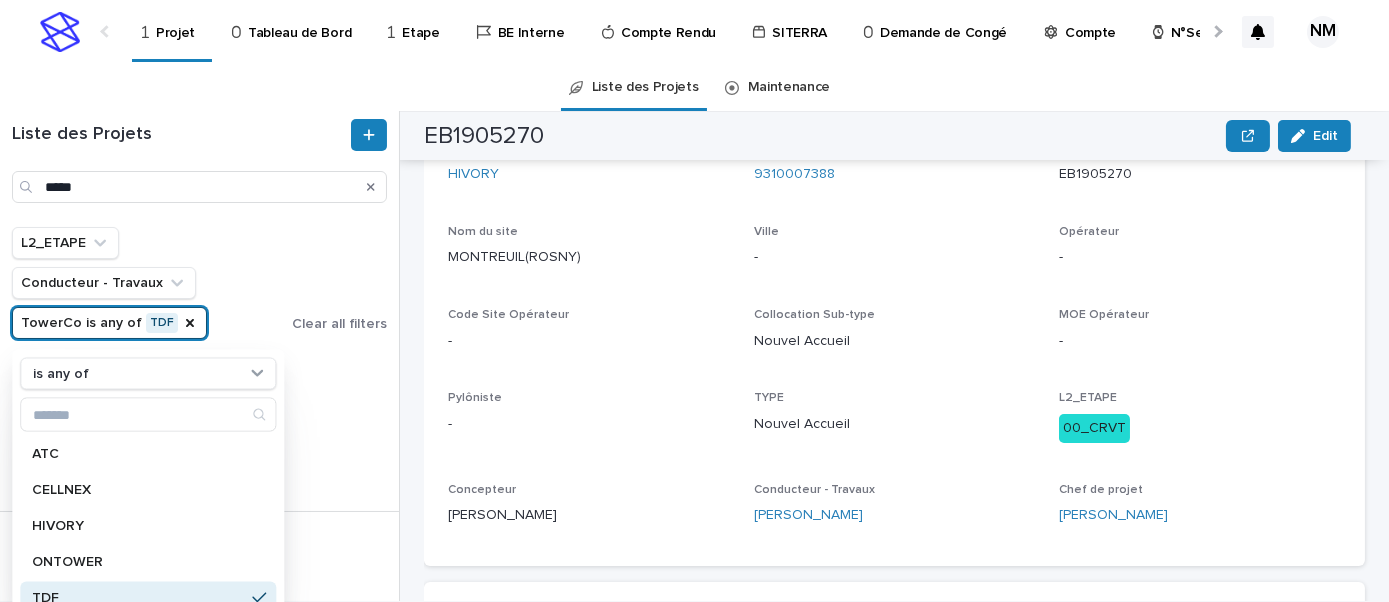 click on "Liste des Projets     ***** L2_ETAPE Conducteur - Travaux TowerCo is any of TDF is any of ATC CELLNEX HIVORY ONTOWER TDF Clear all filters TDF   9306417   PE20169591 PE20169591   ROSNY SOUS BOIS-9370 ROSNY SOUS BOIS-9370   SFR GUEDDAM  Abdelmalek   HUSKY IDF TDF   9306407   PE20179554 PE20179554   ROSNY SOUS BOIS-0828 ROSNY SOUS BOIS-0828   FREE MOBILE-T Evol 5G  IDF TDF   9306417   PE20179555 PE20179555   ROSNY SOUS BOIS-9370 ROSNY SOUS BOIS-9370   FREE MOBILE-T [PERSON_NAME]   Evol 5G  IDF TDF   9306417   PE20185889 PE20185889   ROSNY SOUS BOIS-9370 ROSNY SOUS BOIS-9370   11_TERMINE SFR GUEDDAM  Abdelmalek   Evol 5G  IDF TDF   9306455   PE21202466 PE21202466   Rosny:[PERSON_NAME]:[PERSON_NAME]   FREE MOBILE-T TT NEW POP IDF TDF   9306417   PE21203466 PE21203466   ROSNY SOUS BOIS-9370 ROSNY SOUS BOIS-9370   11_TERMINE BOUYGUES TELECOM BYT - 5G [PERSON_NAME] 5G IDF TDF   9306455   PE22218412 PE22218412   [PERSON_NAME]   12_ANNULEE BOUYGUES TELECOM Nouvel Accueil   IDF TDF" at bounding box center (694, 356) 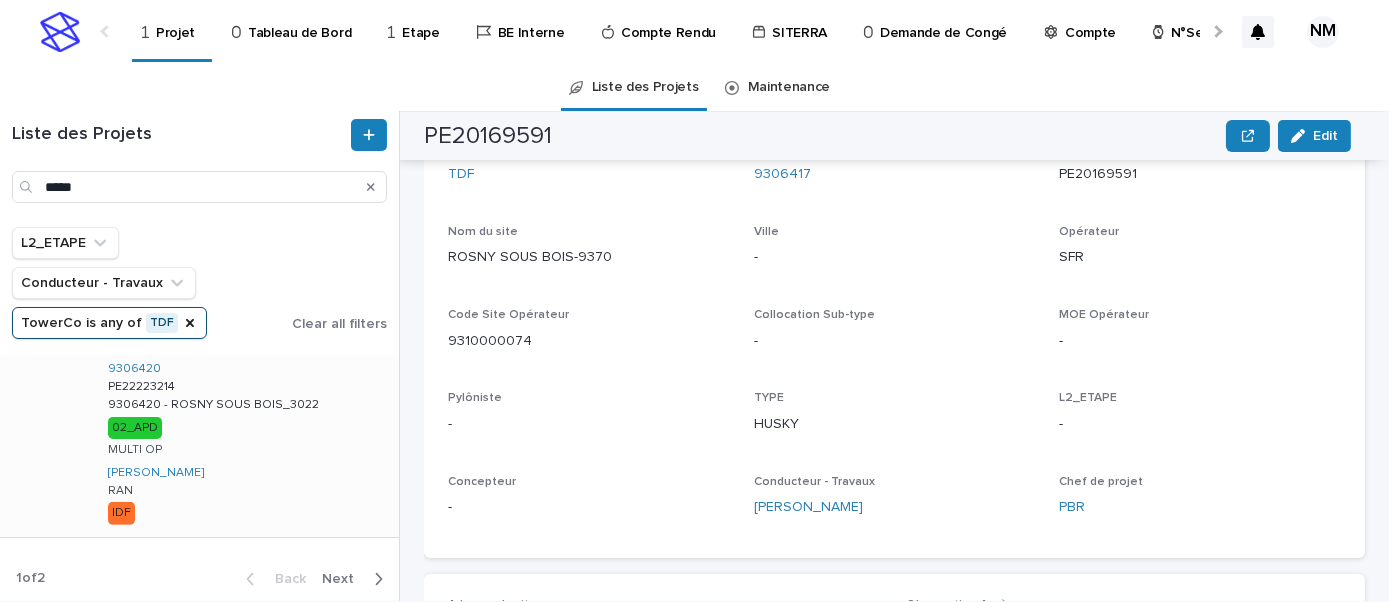 scroll, scrollTop: 1803, scrollLeft: 0, axis: vertical 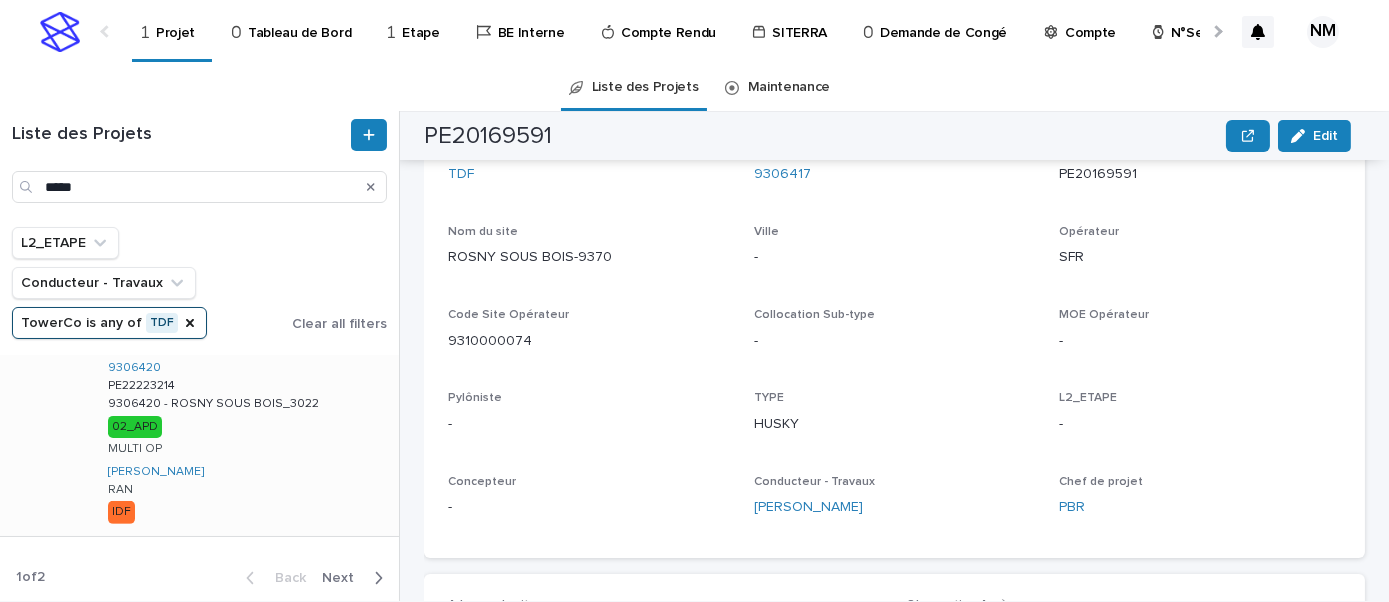 click on "TDF   9306420   PE22223214 PE22223214   9306420 - ROSNY SOUS BOIS_3022 9306420 - ROSNY SOUS BOIS_3022   02_APD MULTI OP FERIANI Mahmoud   RAN IDF" at bounding box center [245, 432] 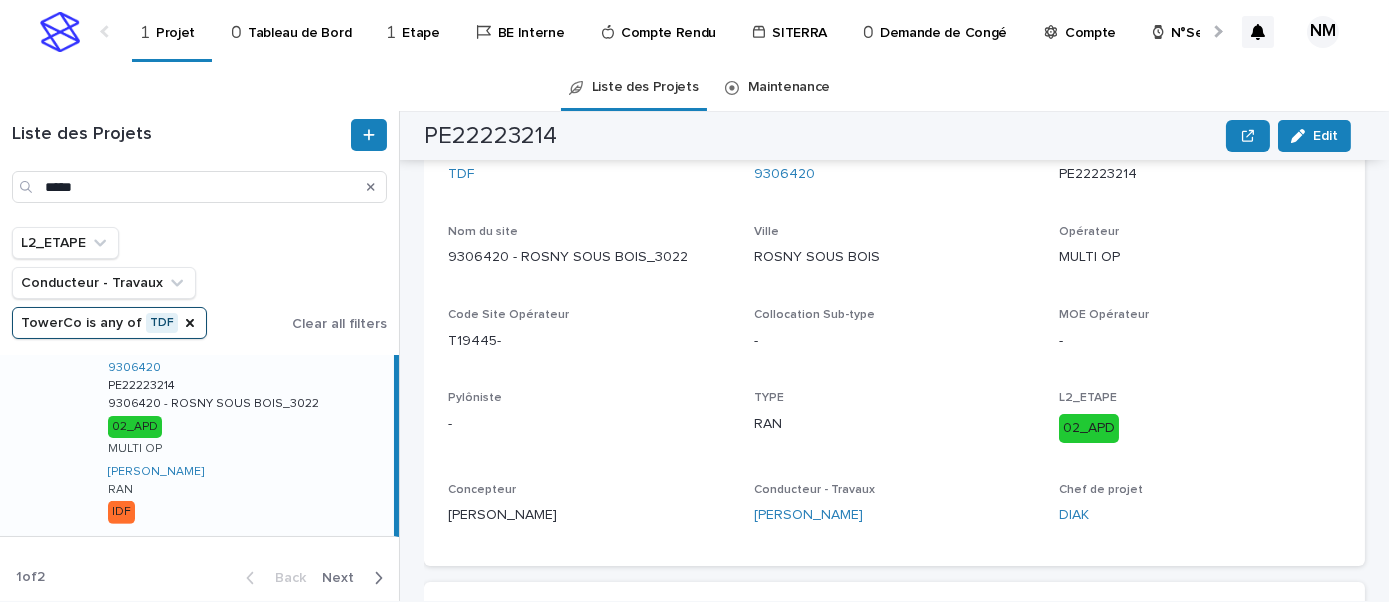 scroll, scrollTop: 0, scrollLeft: 0, axis: both 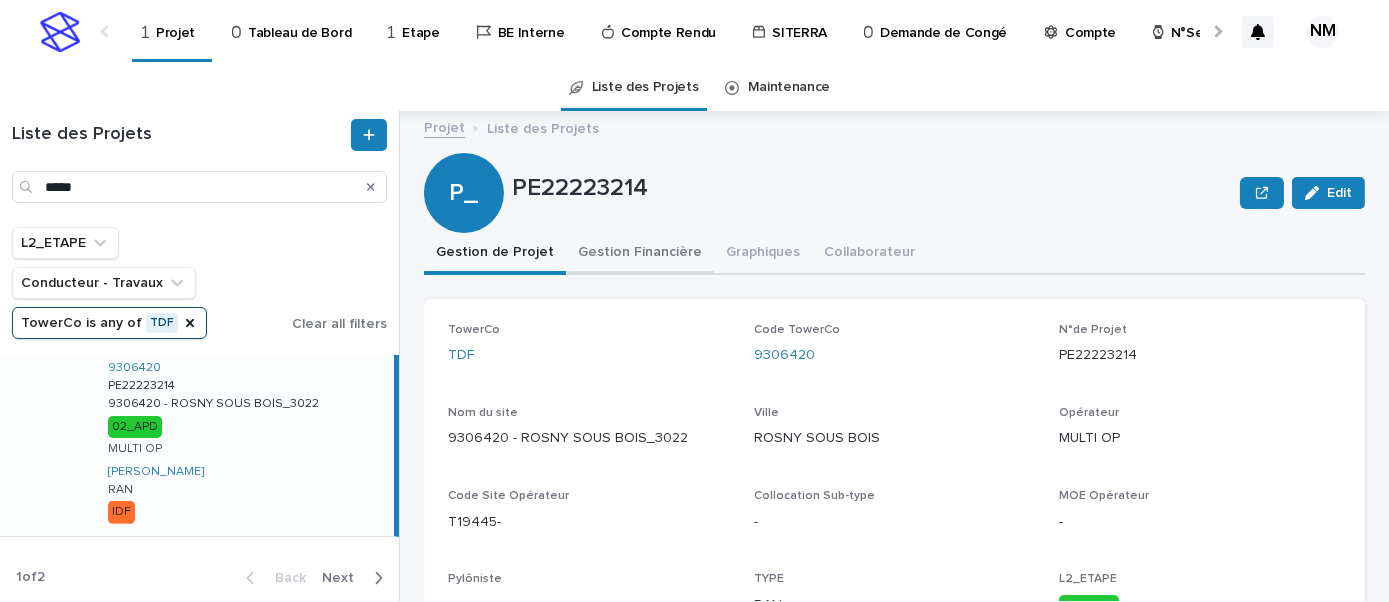 click on "Gestion Financière" at bounding box center [640, 254] 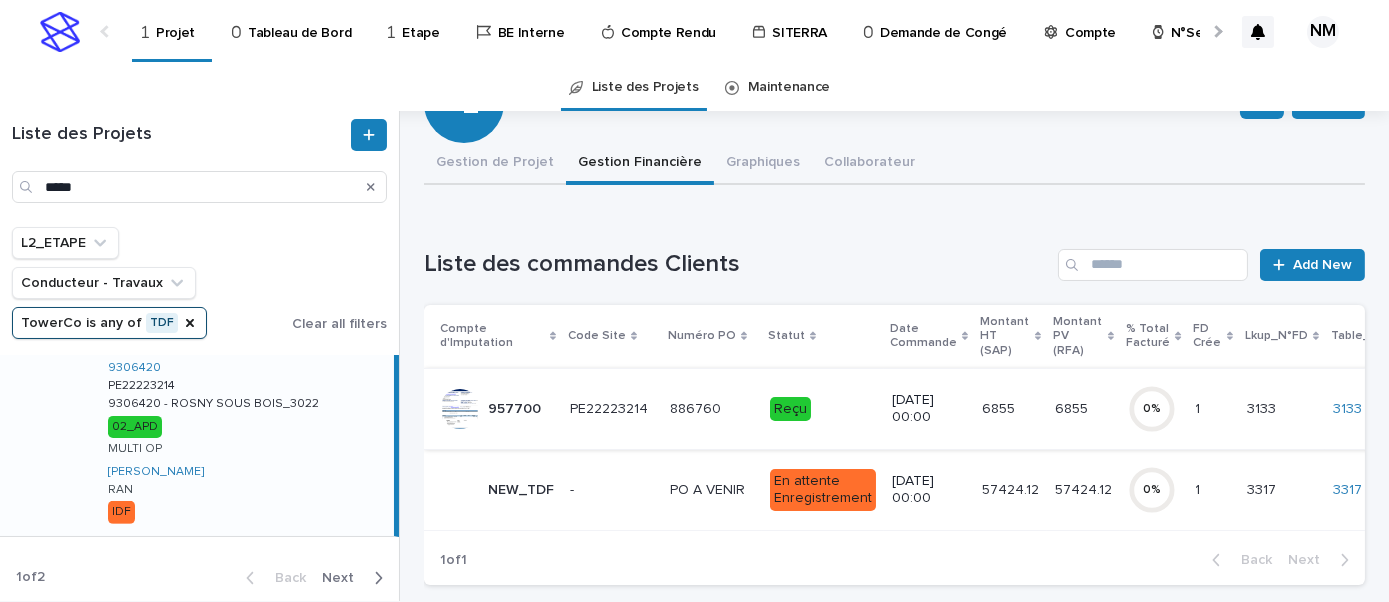 scroll, scrollTop: 181, scrollLeft: 0, axis: vertical 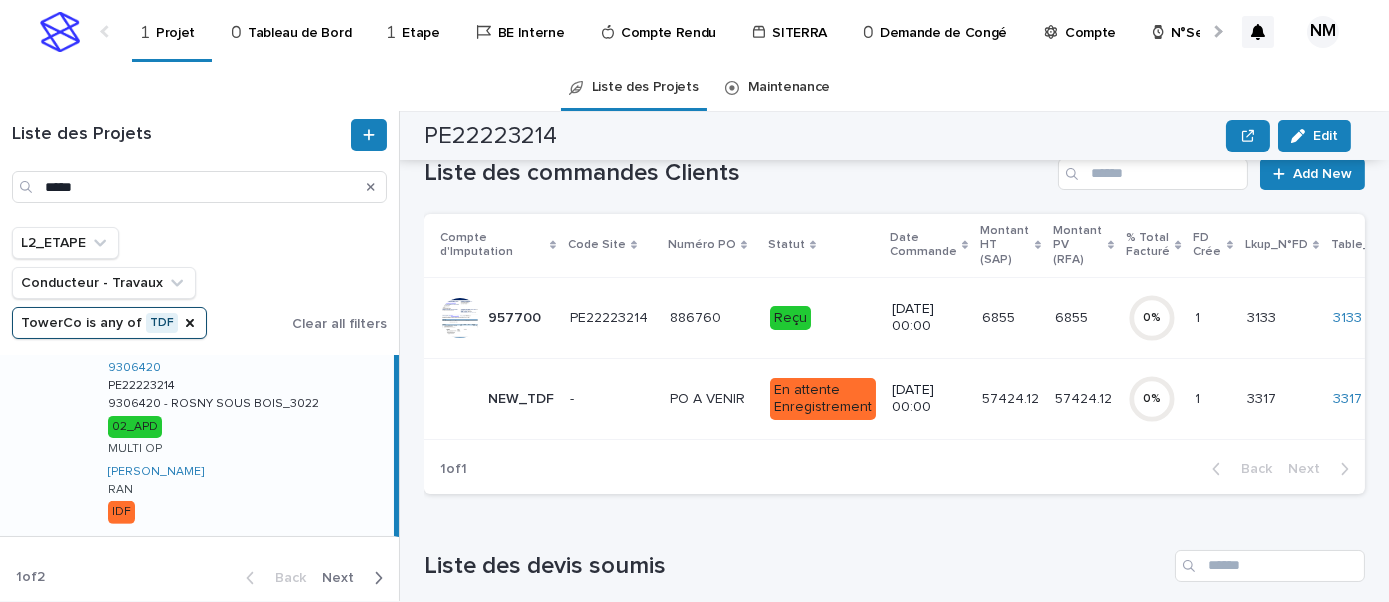 click on "[DATE] 00:00" at bounding box center (929, 318) 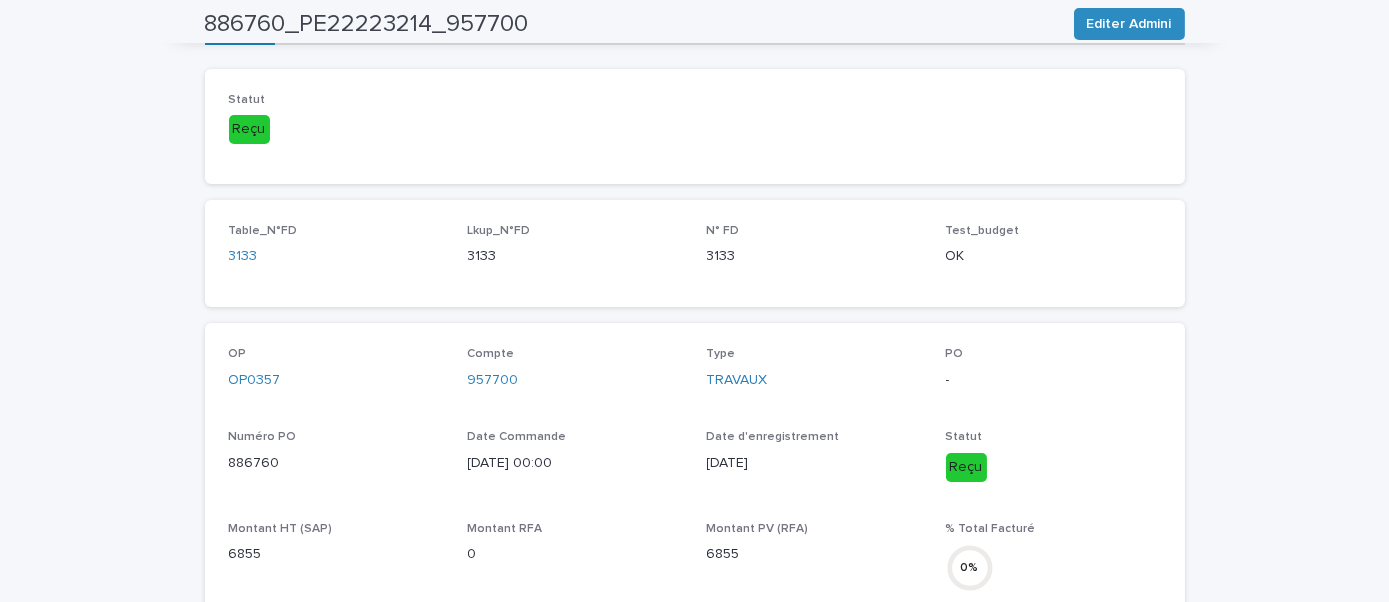 scroll, scrollTop: 16, scrollLeft: 0, axis: vertical 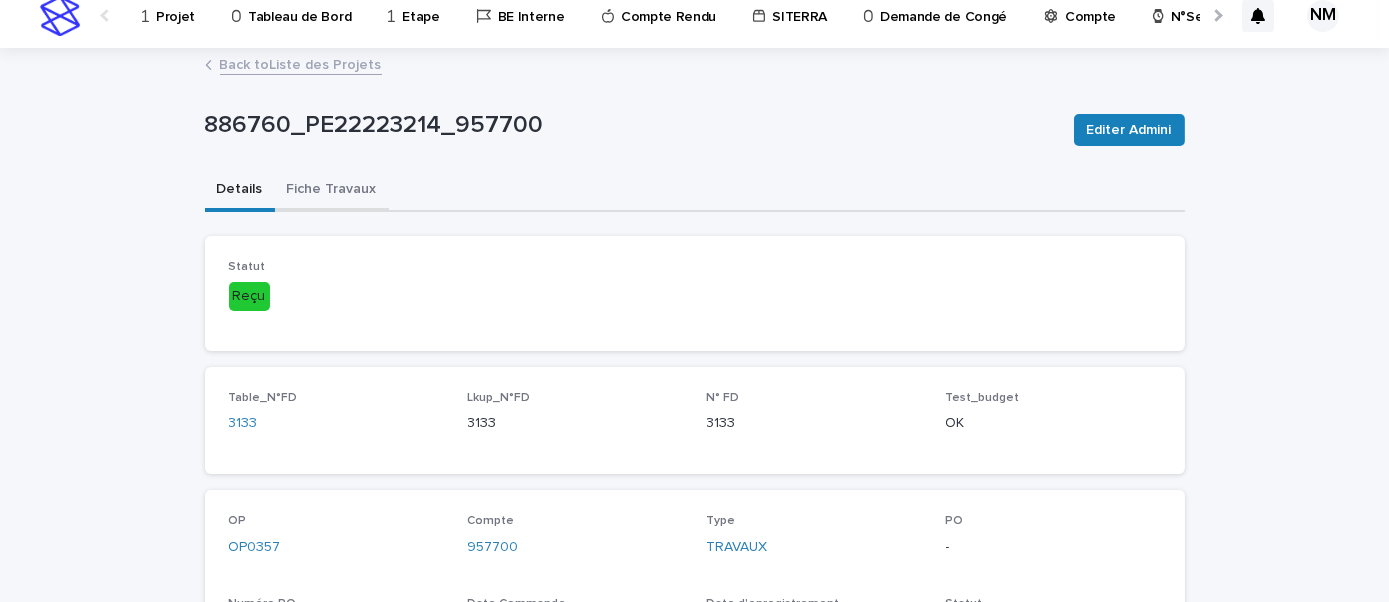 click on "Fiche Travaux" at bounding box center (332, 191) 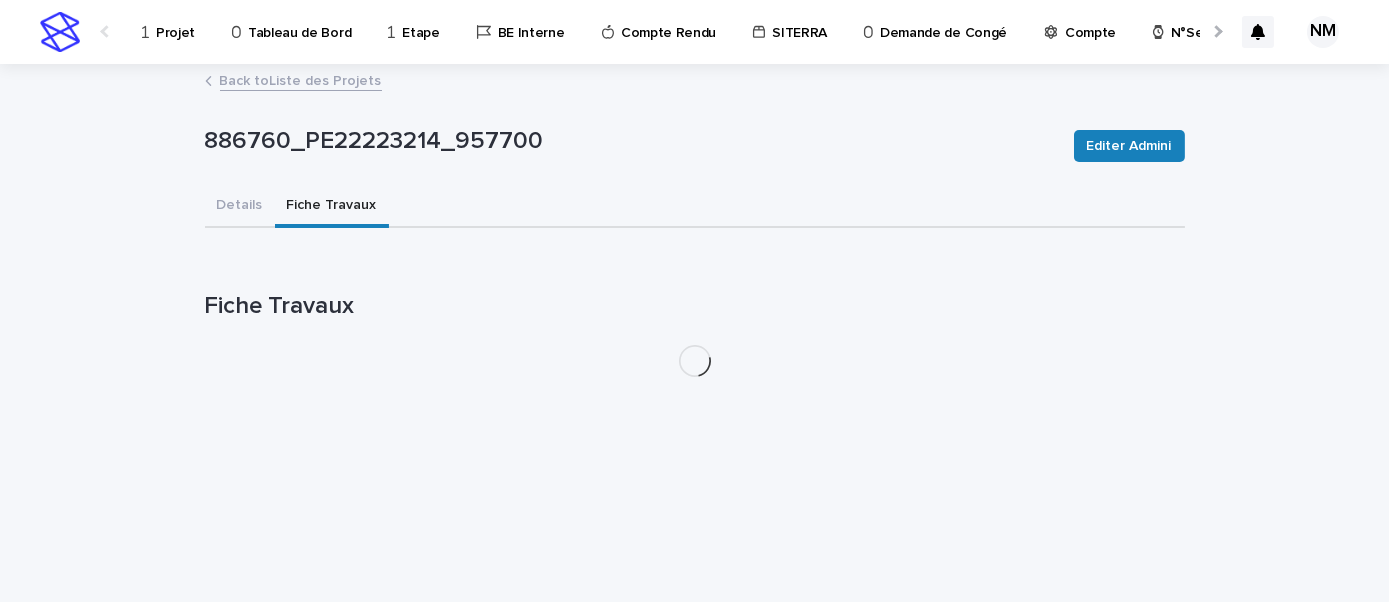 scroll, scrollTop: 0, scrollLeft: 0, axis: both 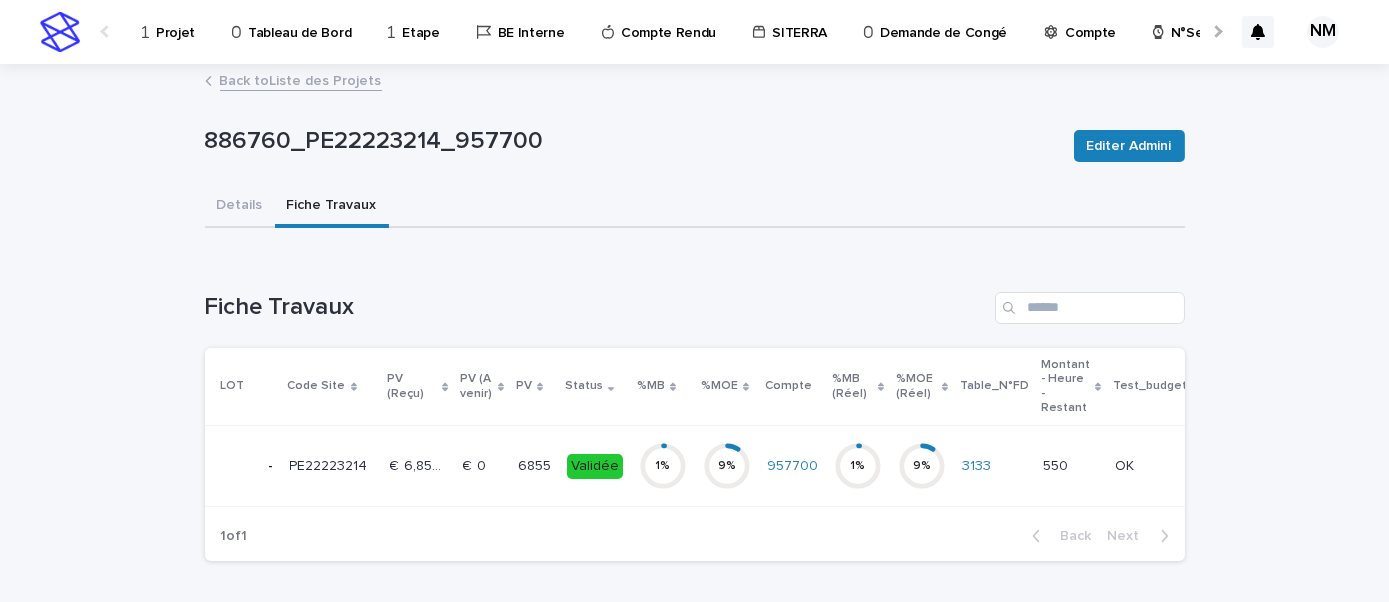 click on "Projet" at bounding box center (175, 21) 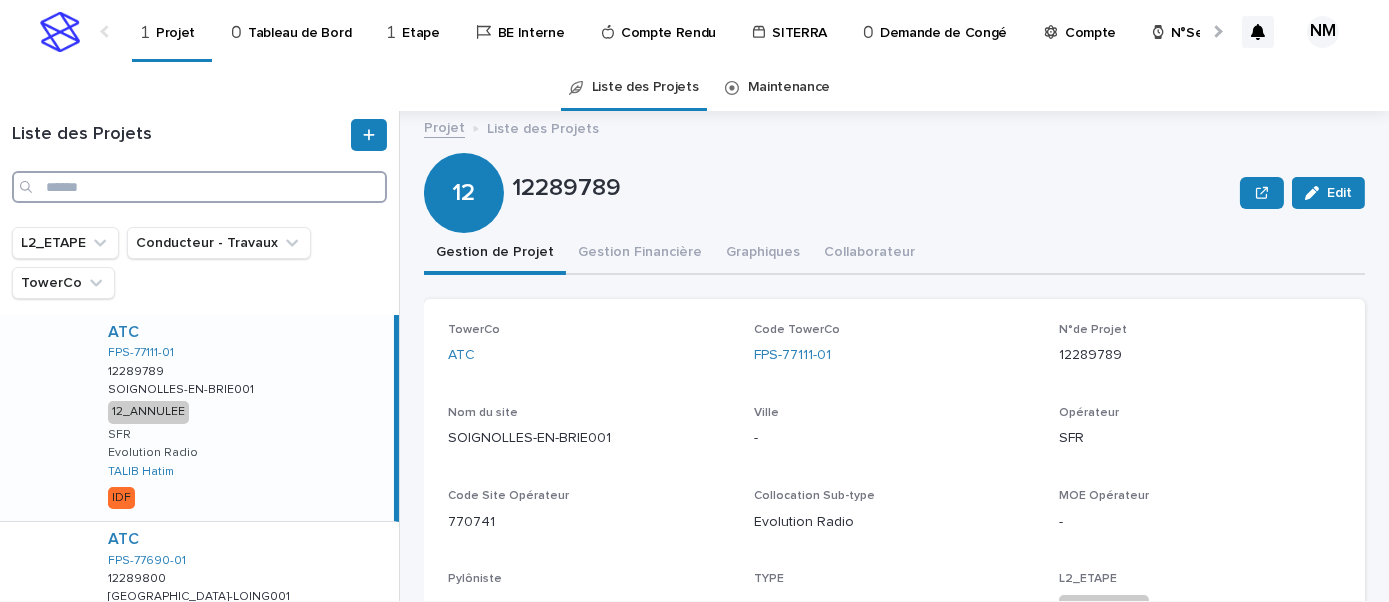 click at bounding box center [199, 187] 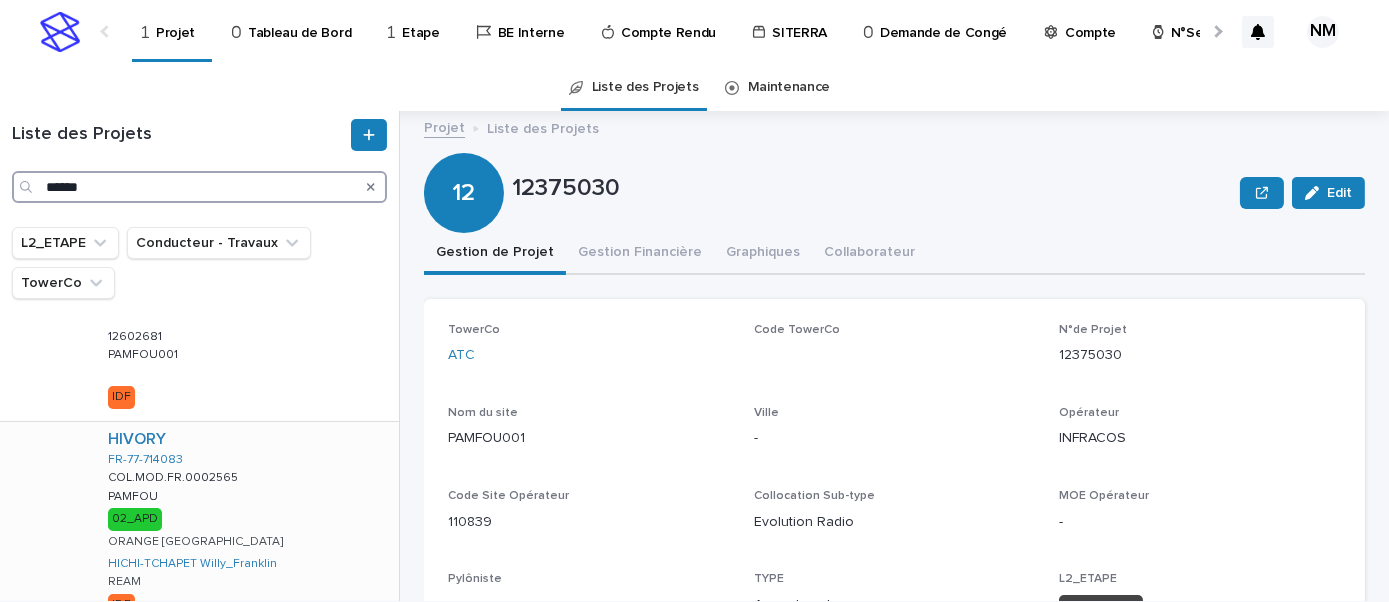 scroll, scrollTop: 322, scrollLeft: 0, axis: vertical 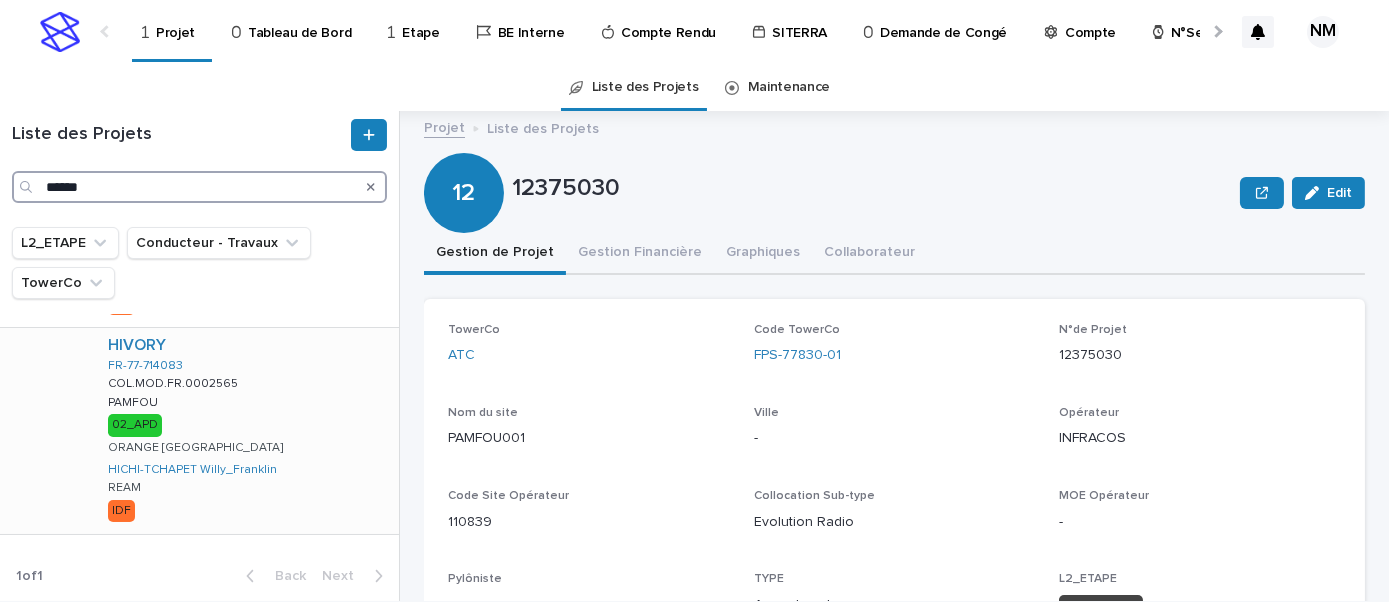 type on "******" 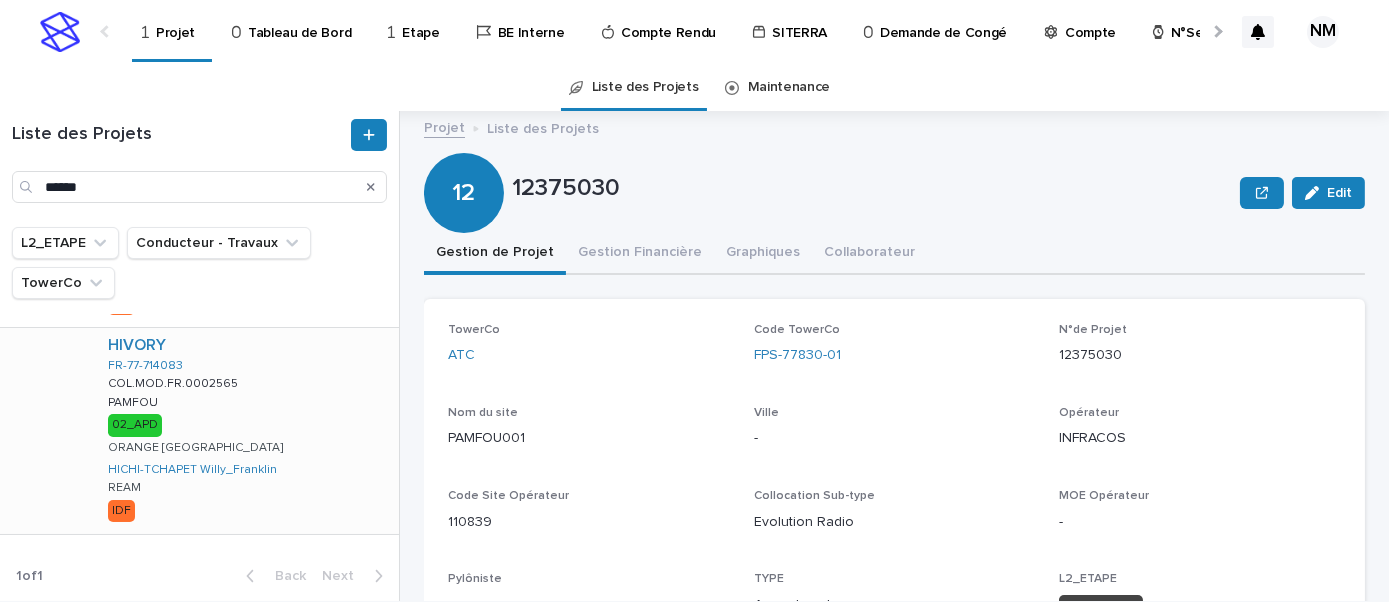 click on "HIVORY   FR-77-714083   COL.MOD.FR.0002565 COL.MOD.FR.0002565   PAMFOU PAMFOU   02_APD ORANGE FRANCE HICHI-TCHAPET Willy_Franklin   REAM IDF" at bounding box center [245, 431] 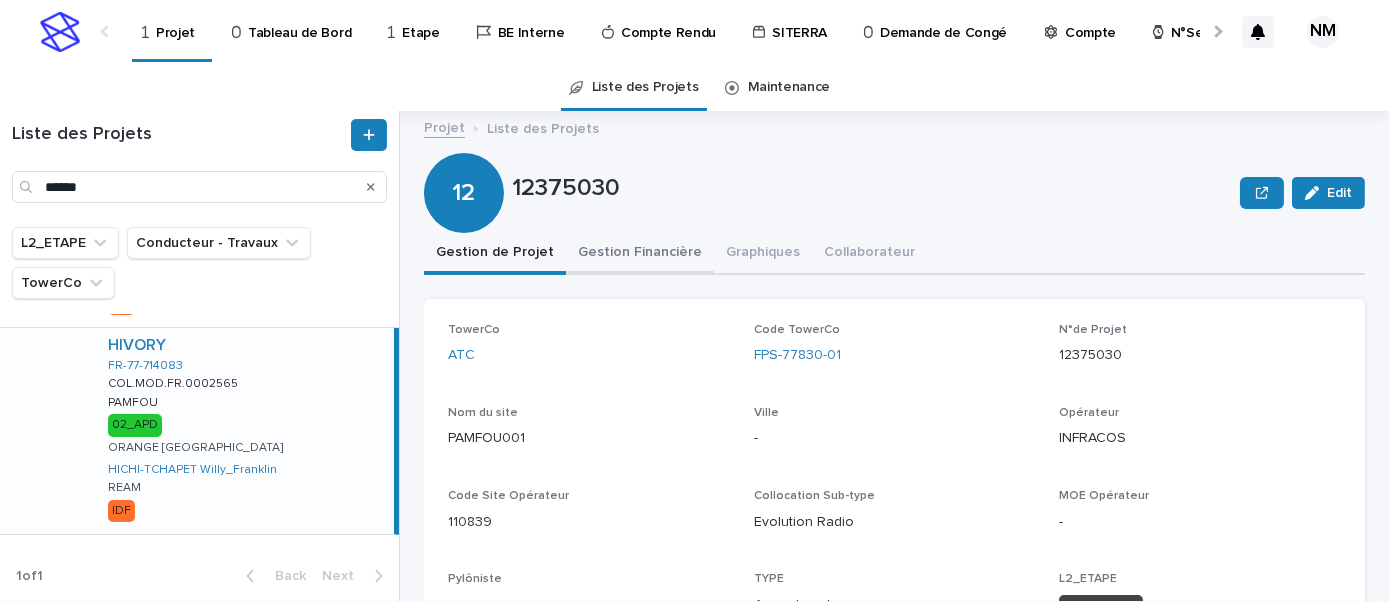 click on "Gestion Financière" at bounding box center [640, 254] 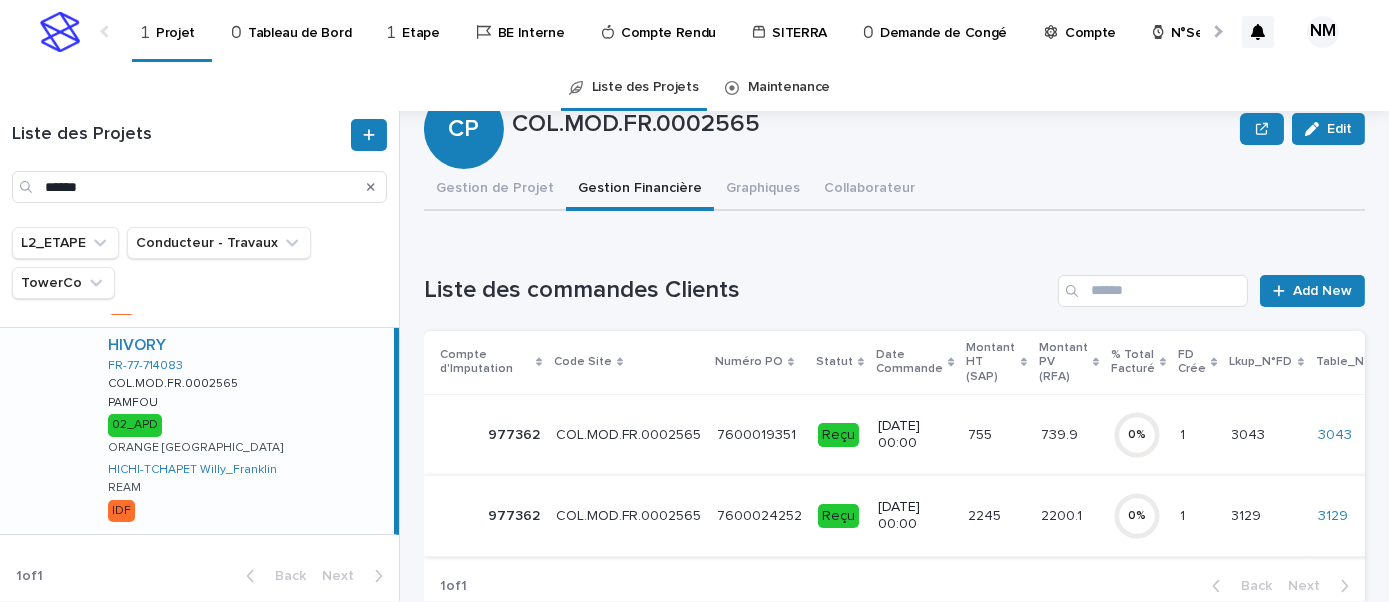 scroll, scrollTop: 90, scrollLeft: 0, axis: vertical 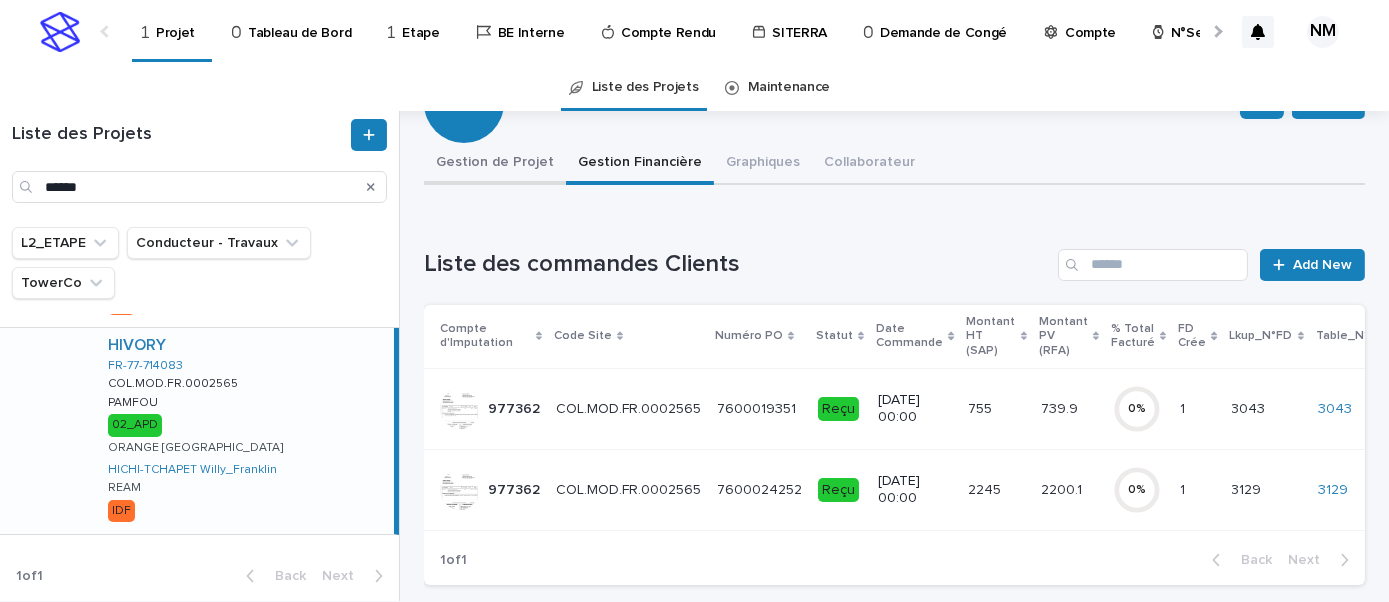 click on "Gestion de Projet" at bounding box center [495, 164] 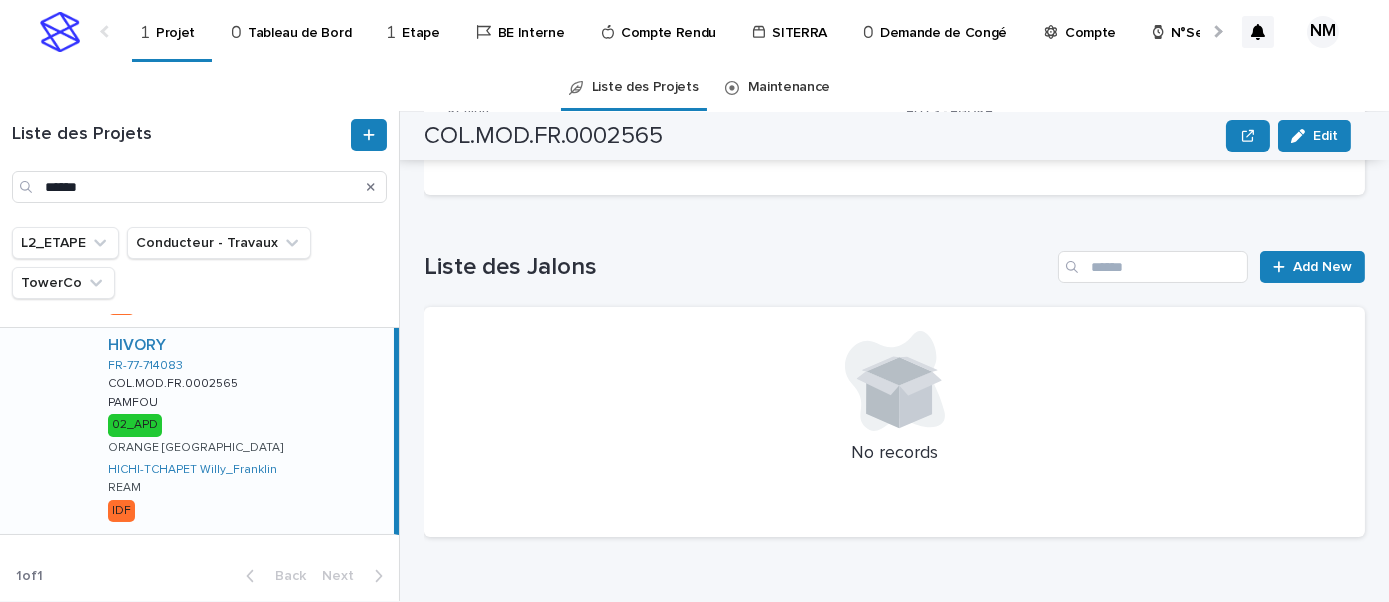 scroll, scrollTop: 800, scrollLeft: 0, axis: vertical 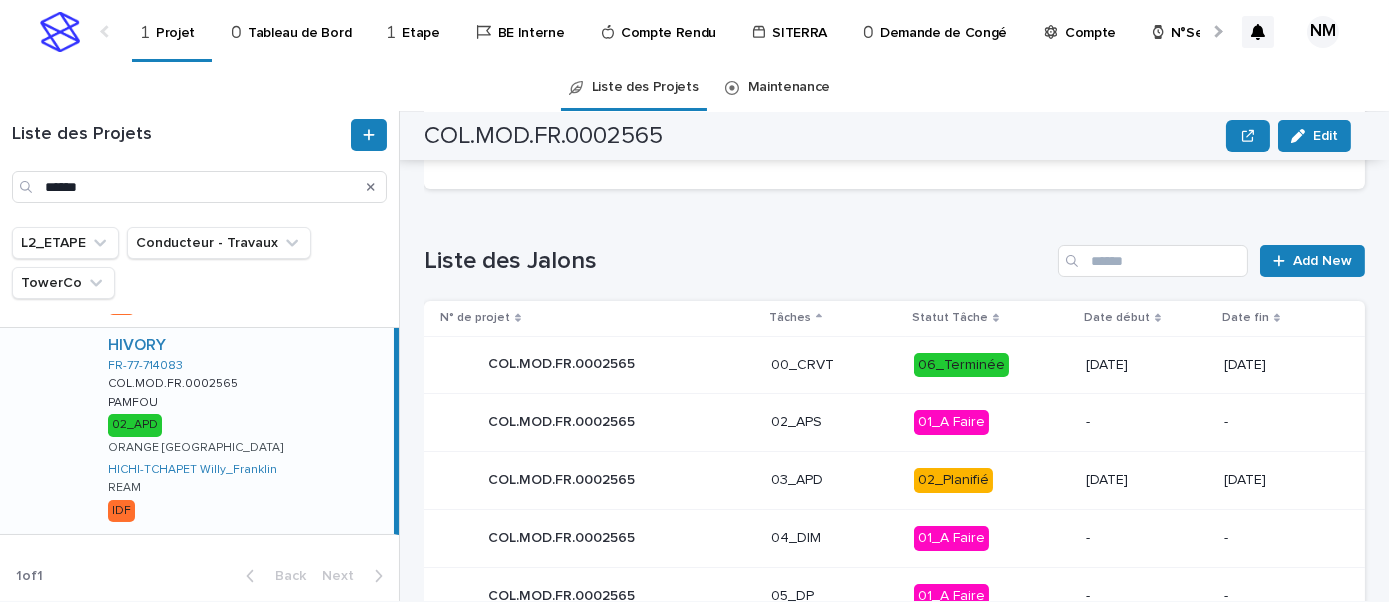 click on "02_Planifié" at bounding box center [992, 480] 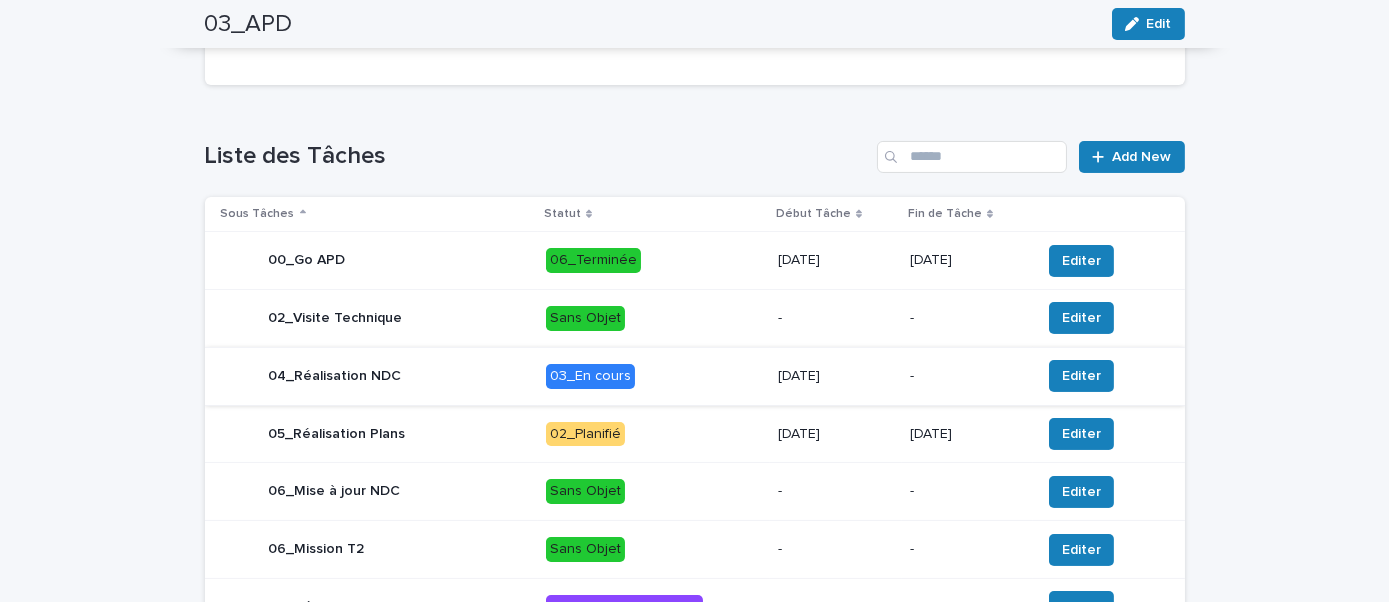 scroll, scrollTop: 632, scrollLeft: 0, axis: vertical 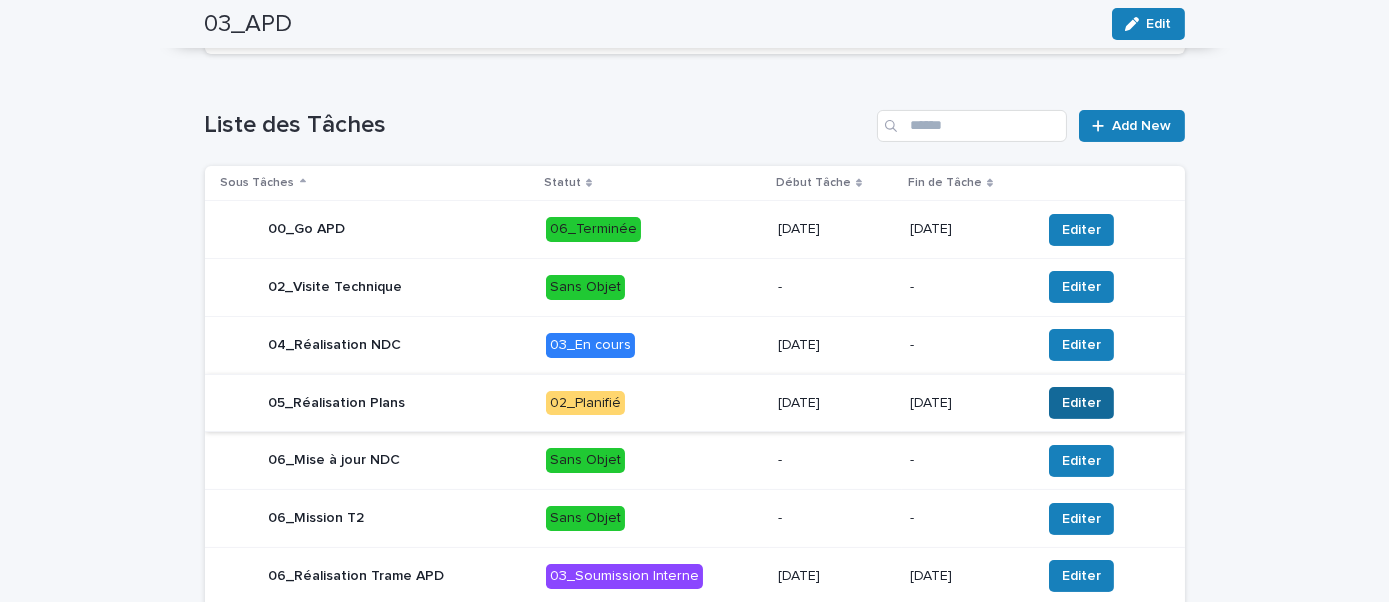 click on "Editer" at bounding box center [1081, 403] 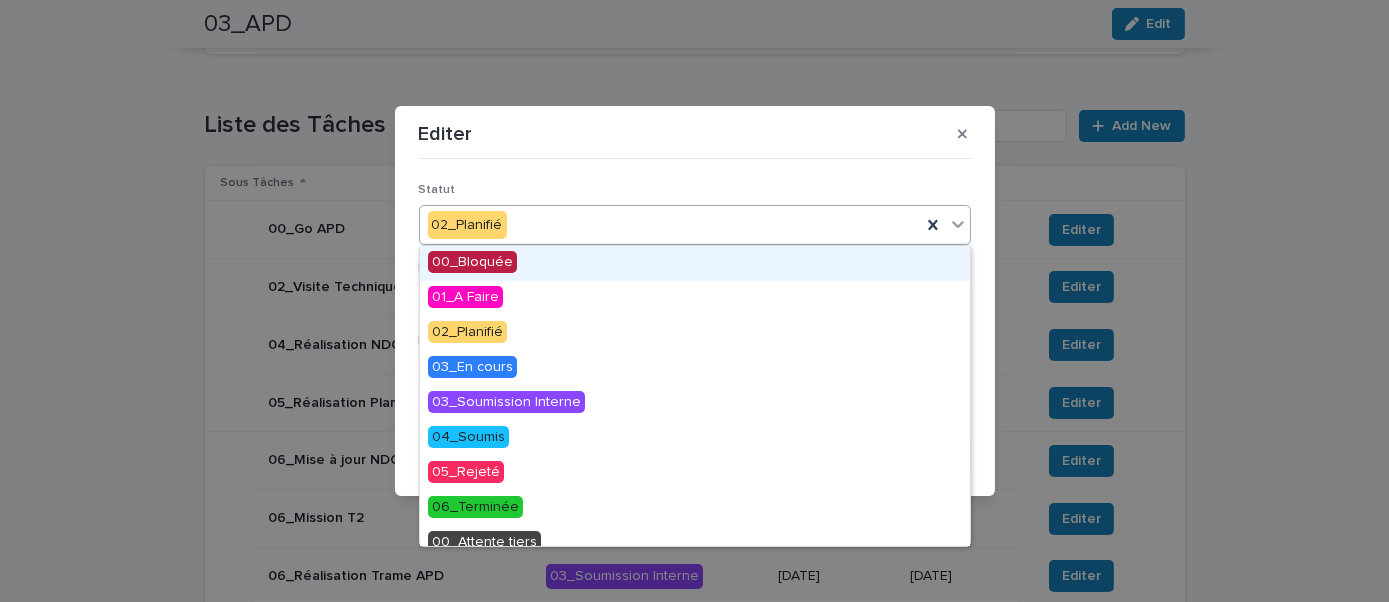 drag, startPoint x: 586, startPoint y: 225, endPoint x: 559, endPoint y: 236, distance: 29.15476 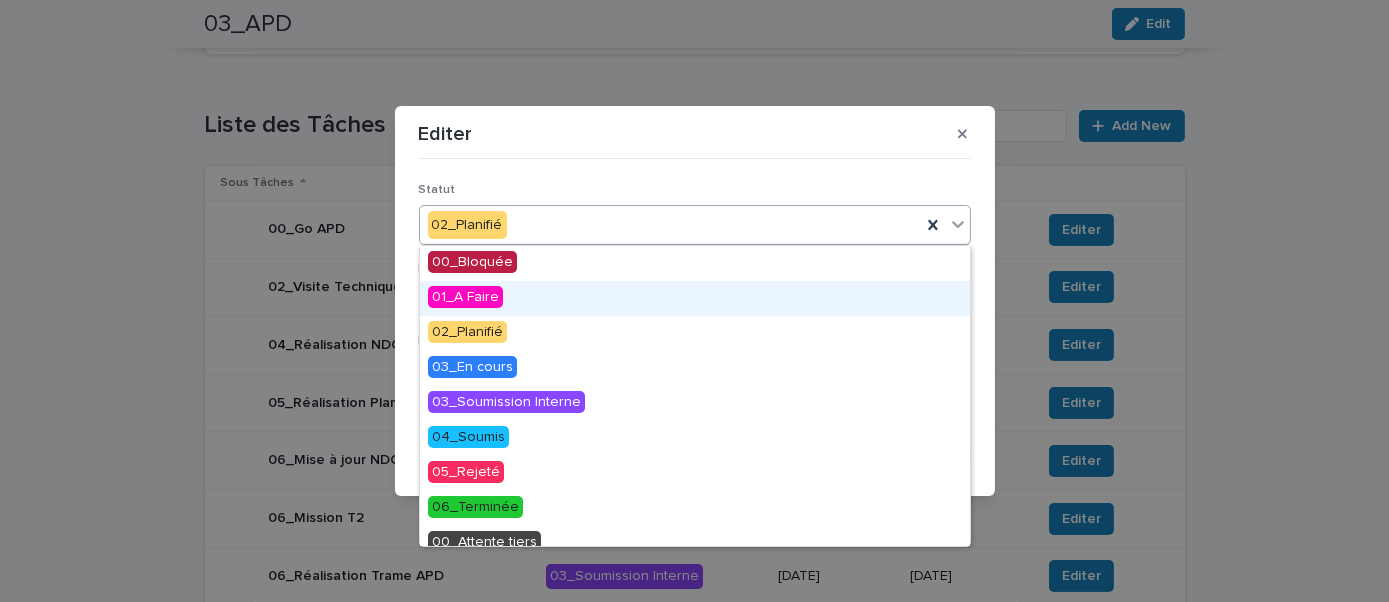click on "01_A Faire" at bounding box center [695, 298] 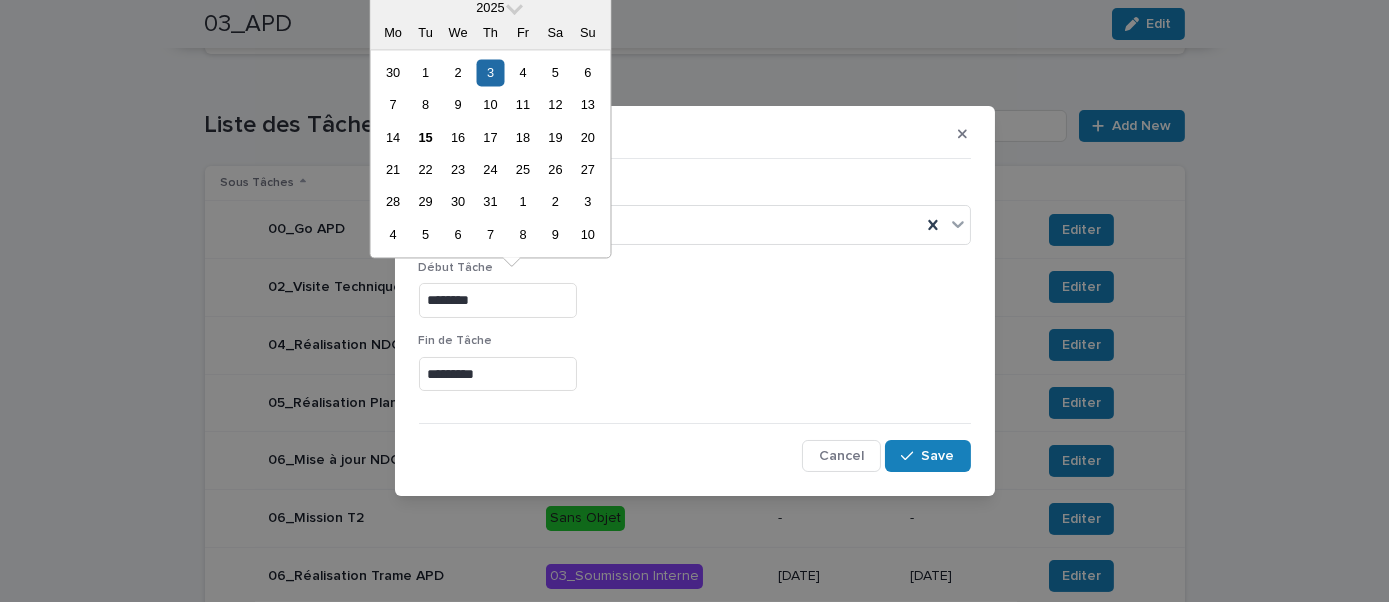 drag, startPoint x: 500, startPoint y: 300, endPoint x: 384, endPoint y: 297, distance: 116.03879 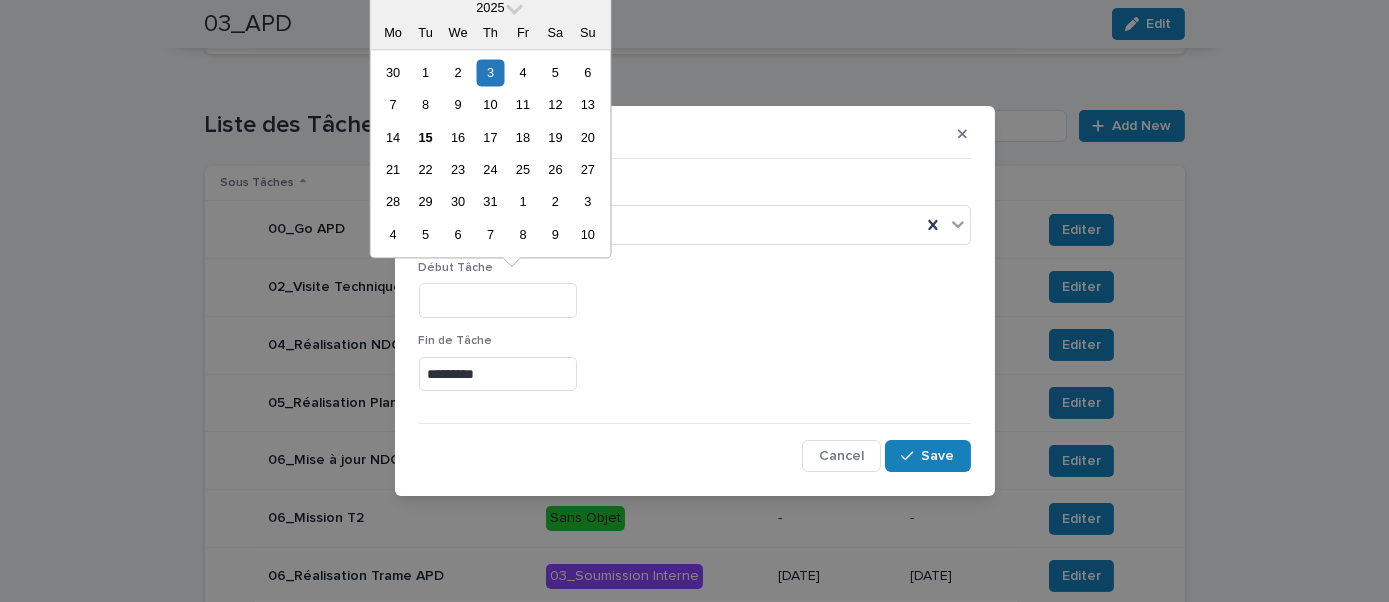 type 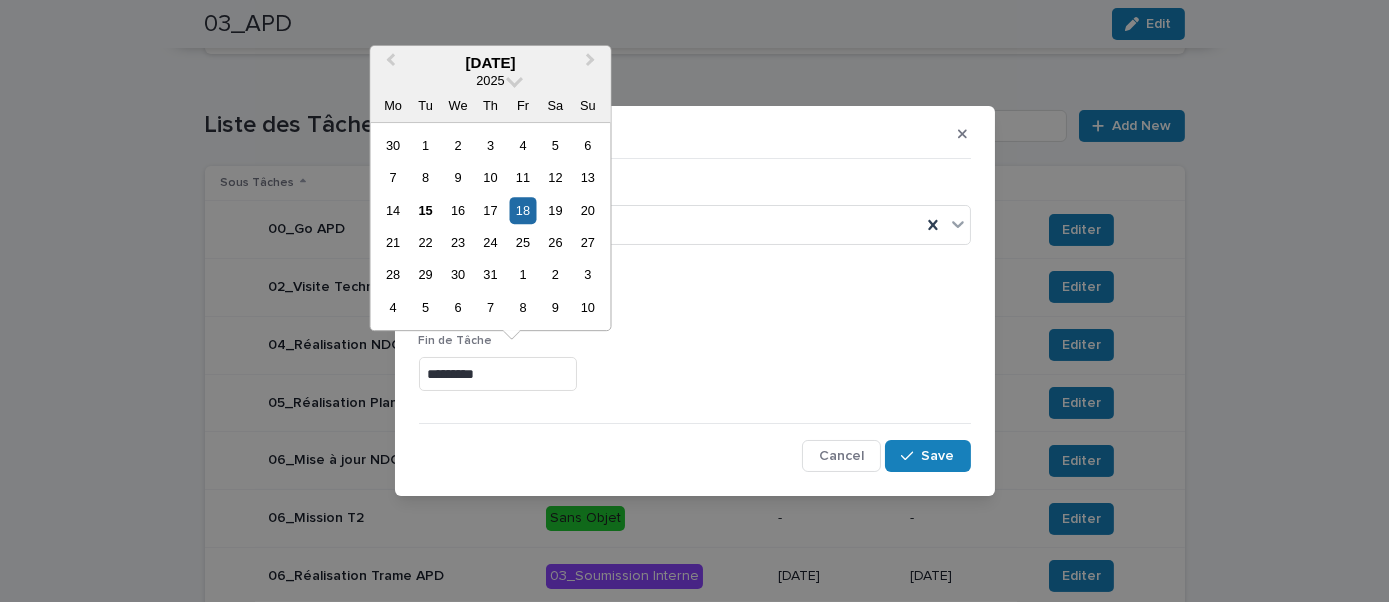 drag, startPoint x: 554, startPoint y: 383, endPoint x: 381, endPoint y: 382, distance: 173.00288 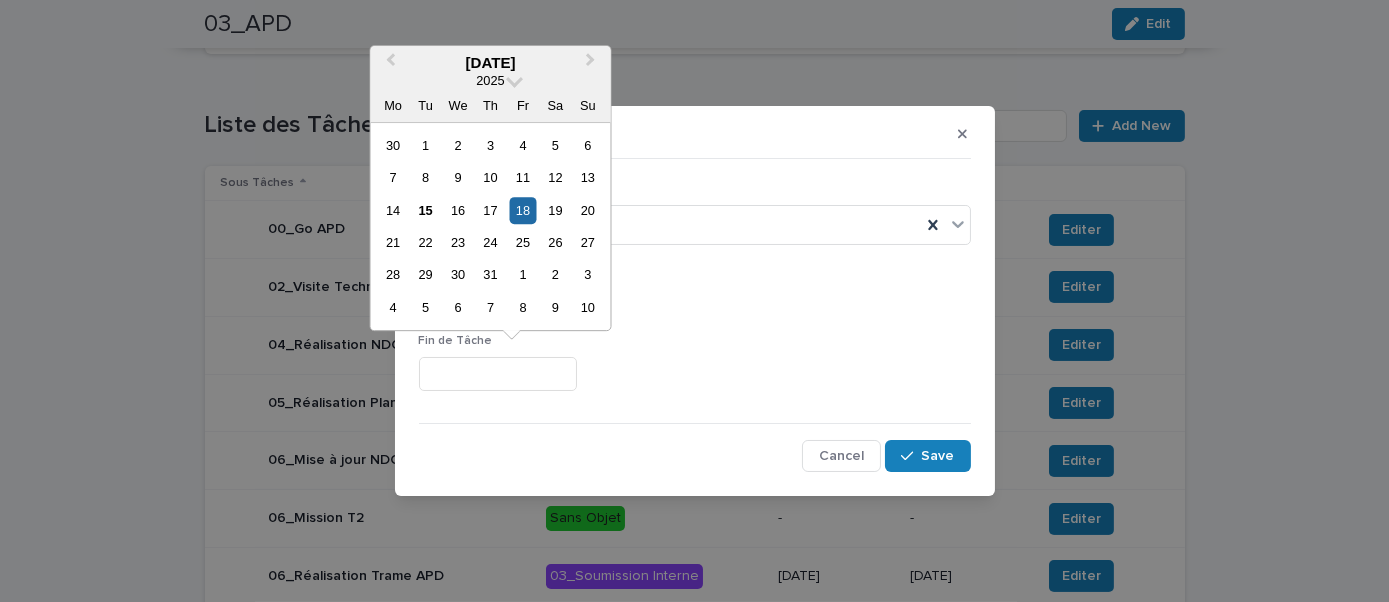 type 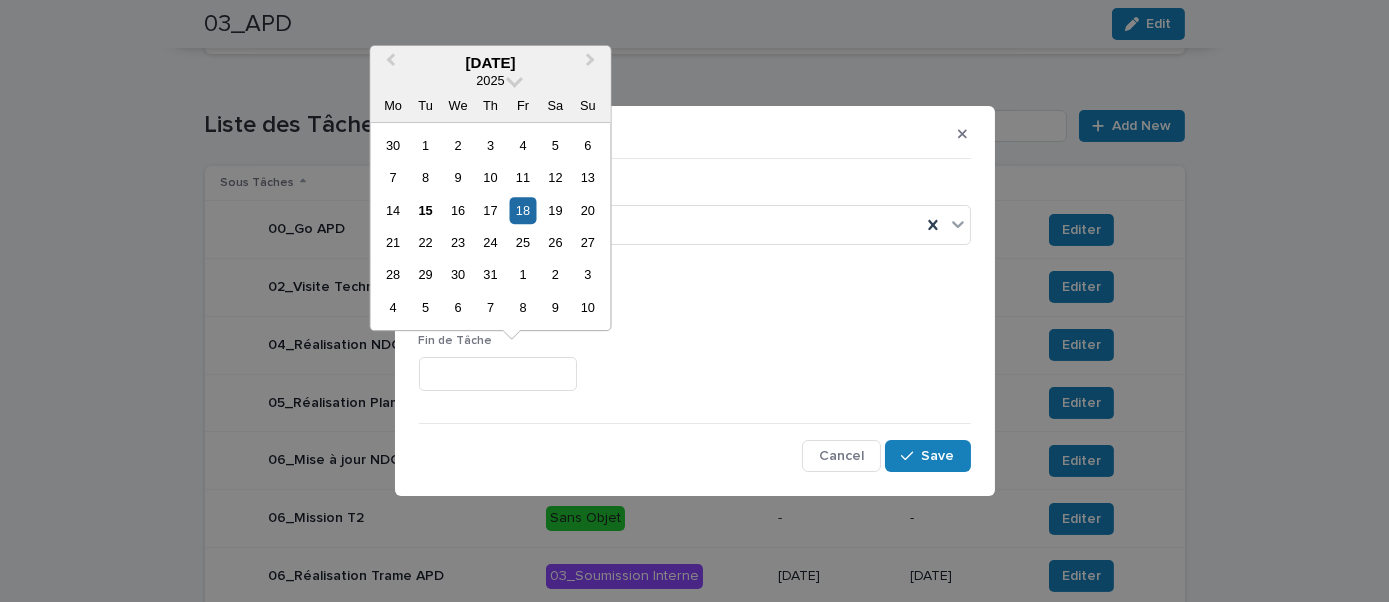 click on "Début Tâche" at bounding box center (695, 297) 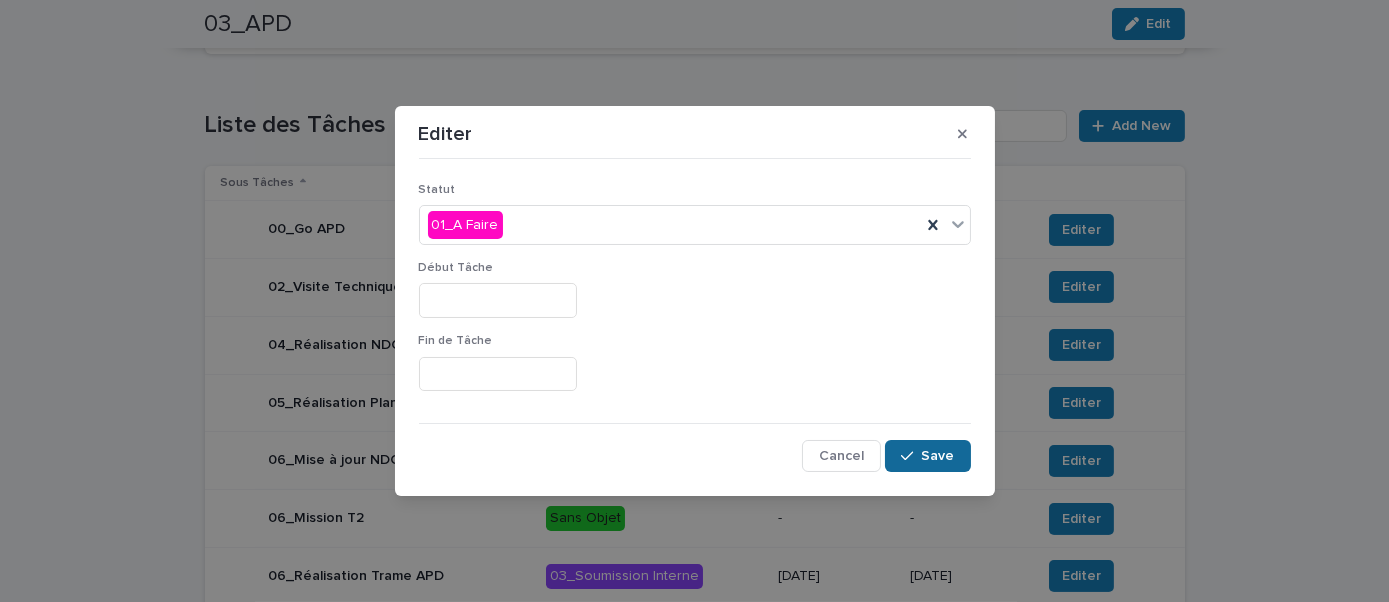 click on "Save" at bounding box center [938, 456] 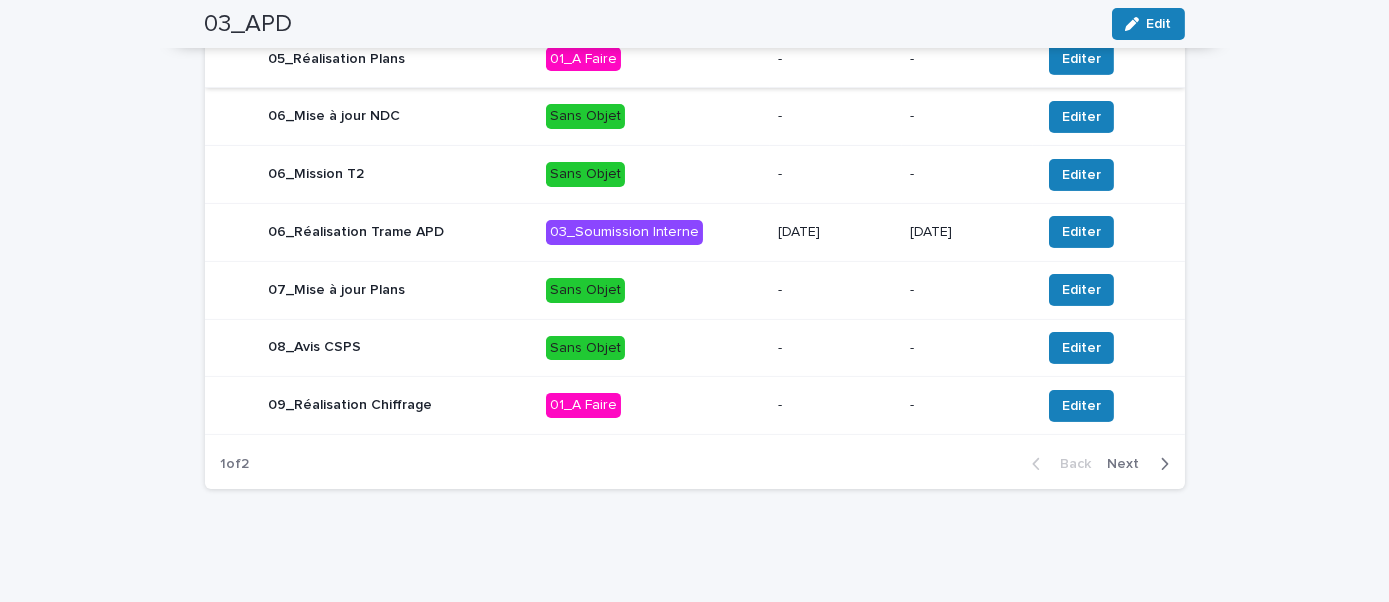 scroll, scrollTop: 996, scrollLeft: 0, axis: vertical 